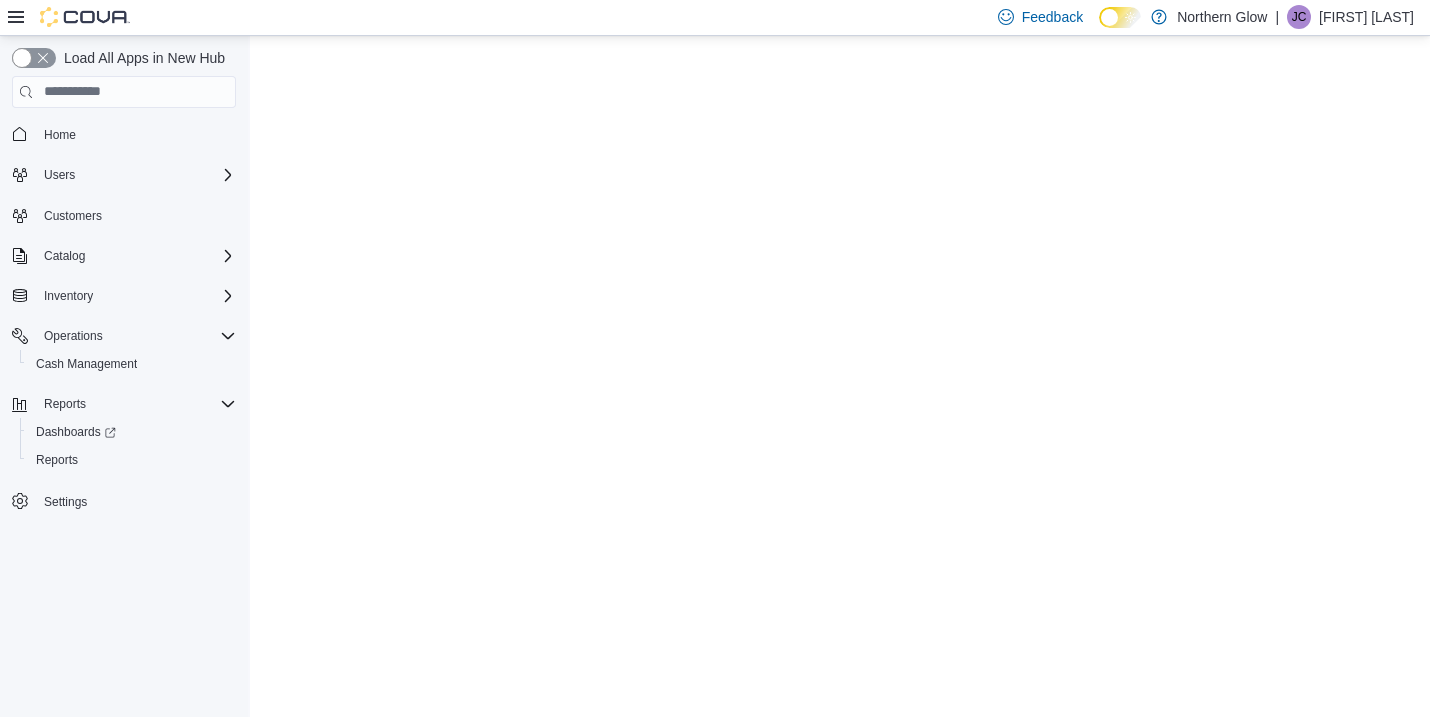 scroll, scrollTop: 0, scrollLeft: 0, axis: both 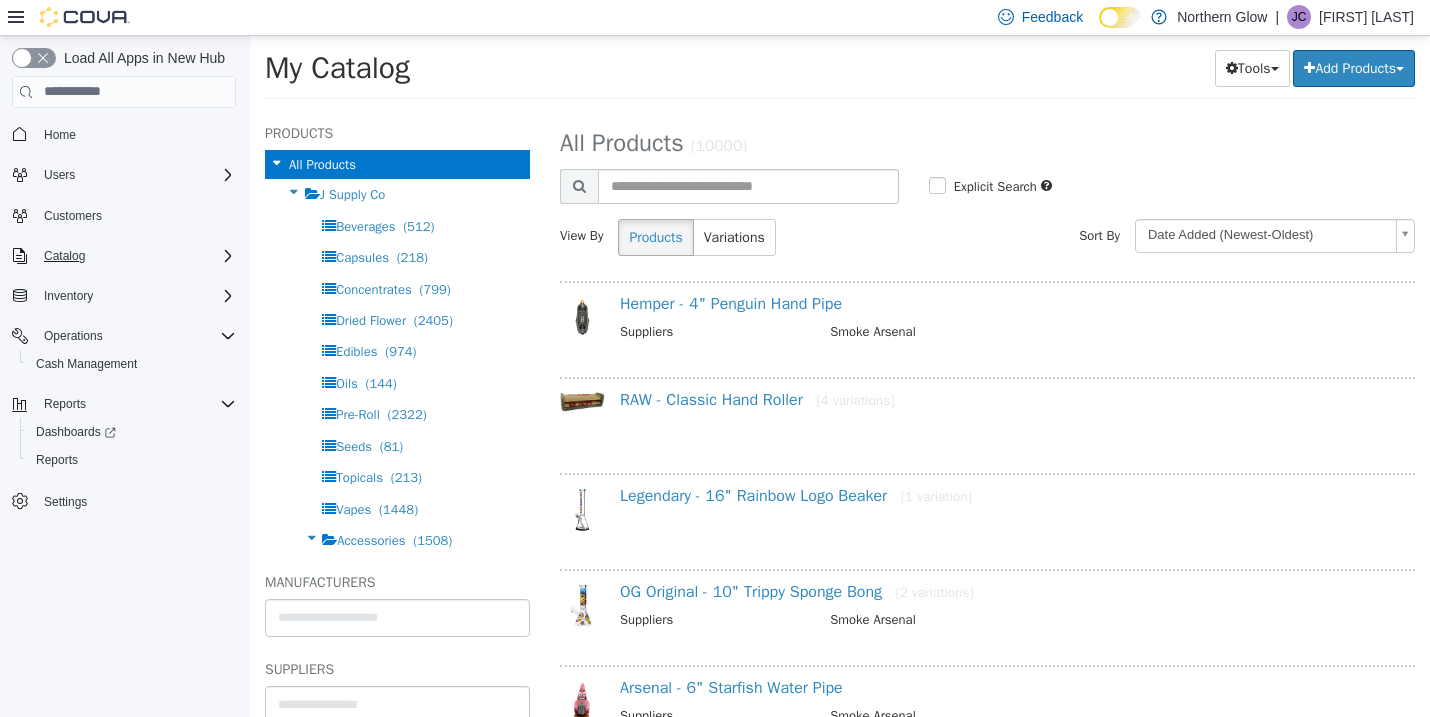click on "Catalog" at bounding box center [136, 256] 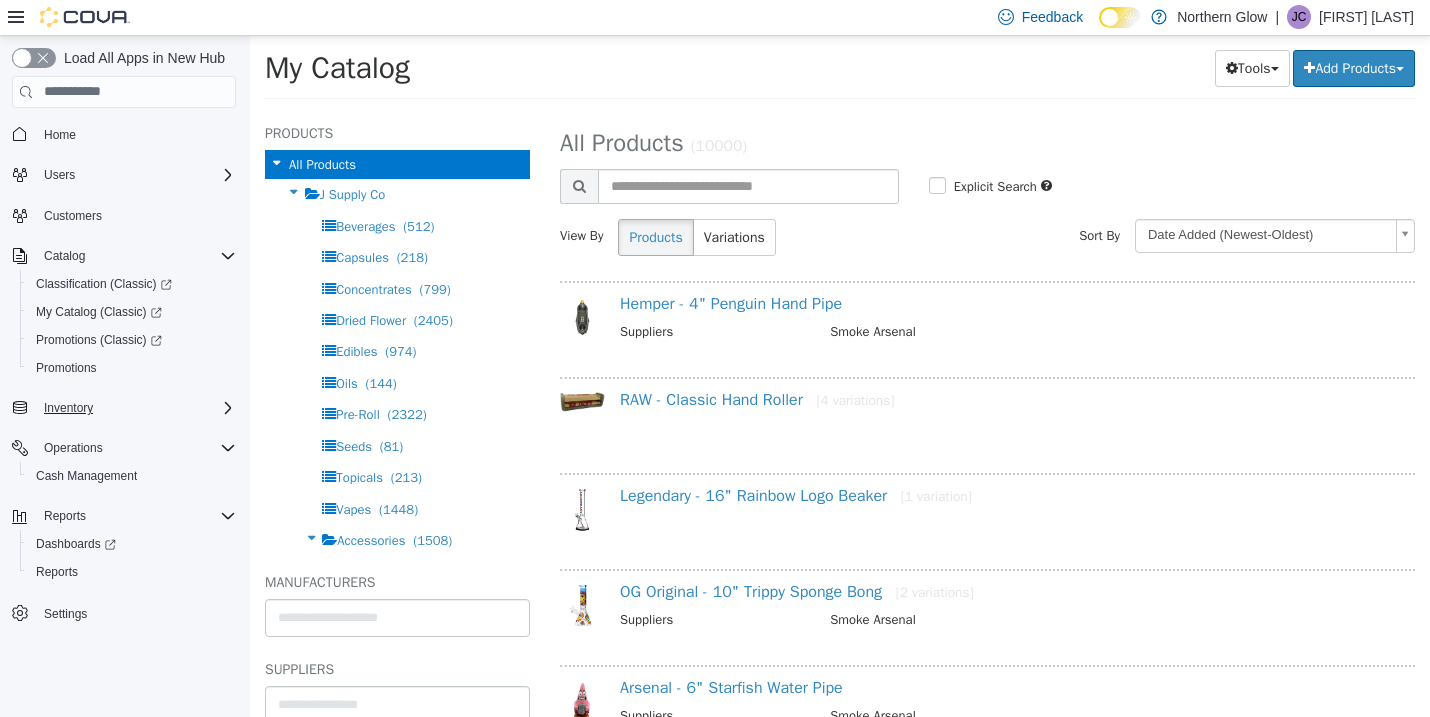 click on "Inventory" at bounding box center (136, 408) 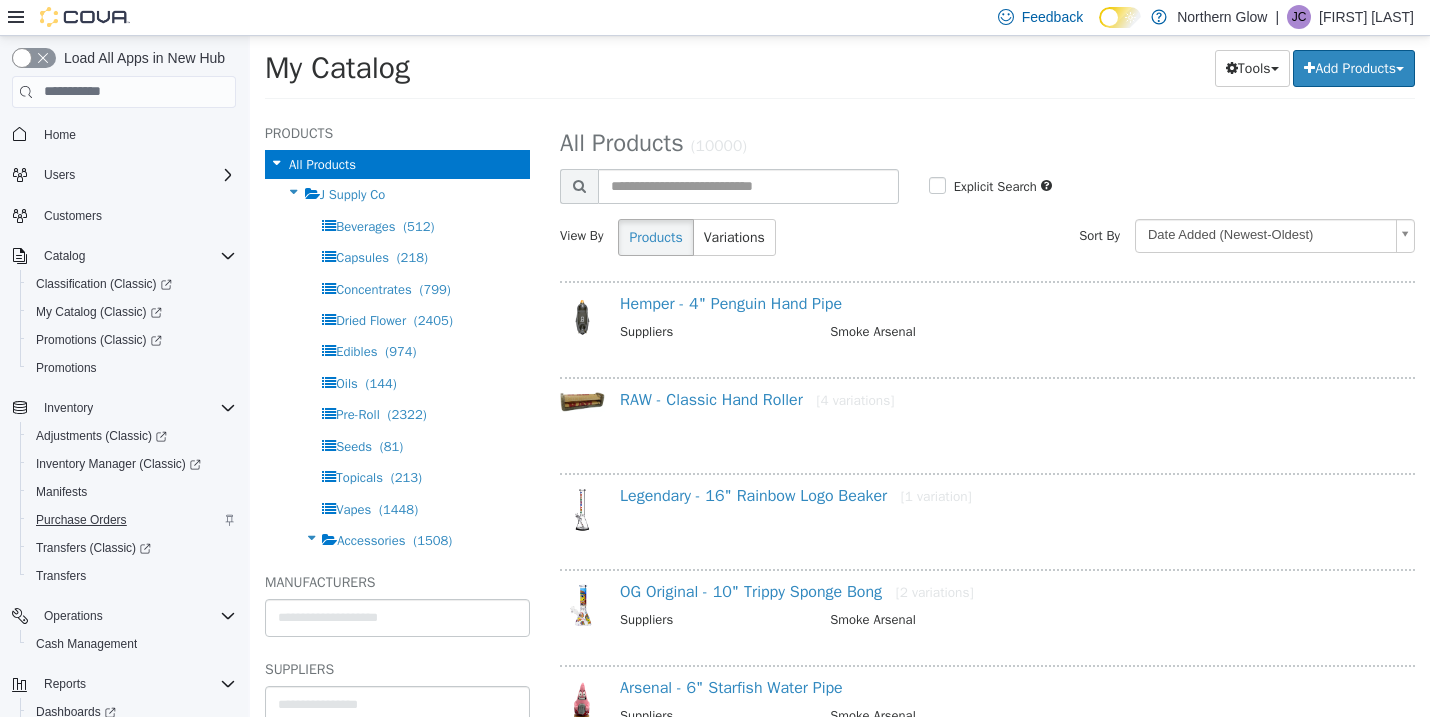 click on "Purchase Orders" at bounding box center [81, 520] 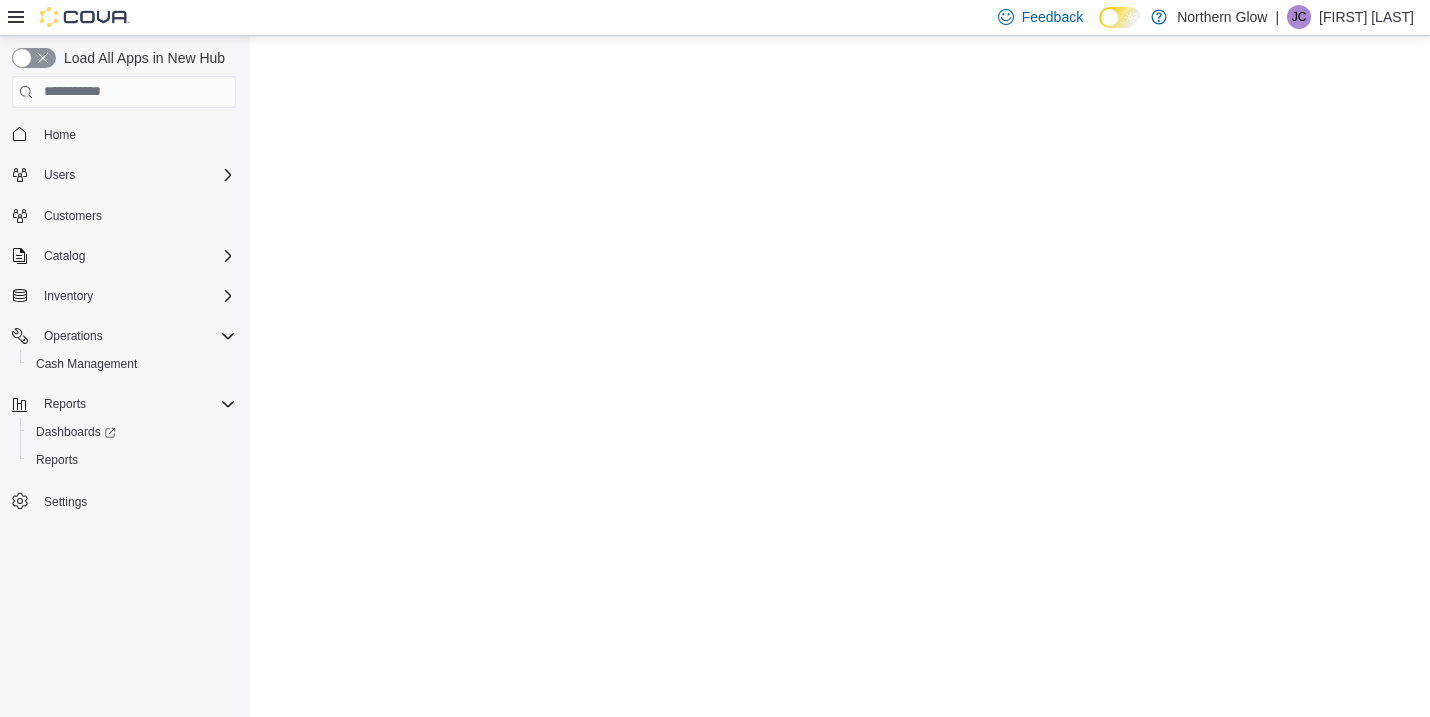 scroll, scrollTop: 0, scrollLeft: 0, axis: both 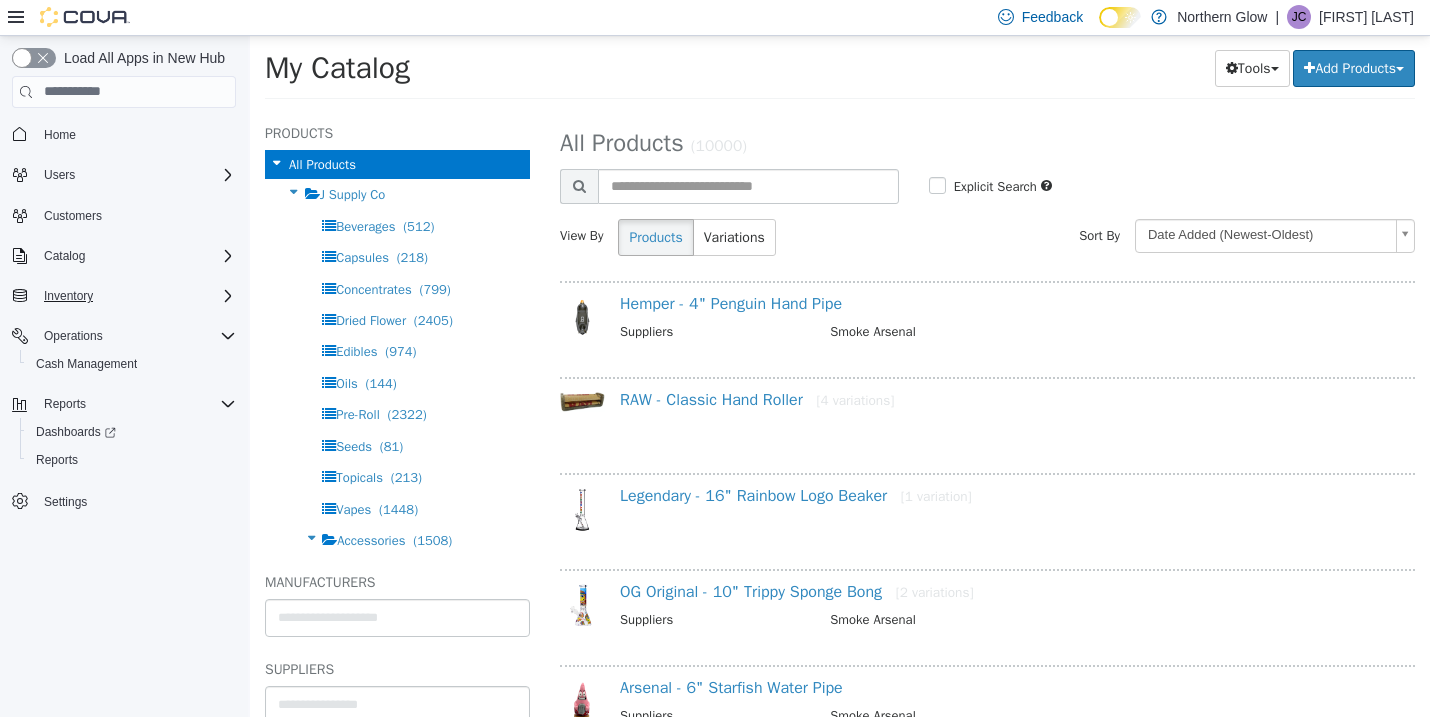 click on "Inventory" at bounding box center [136, 296] 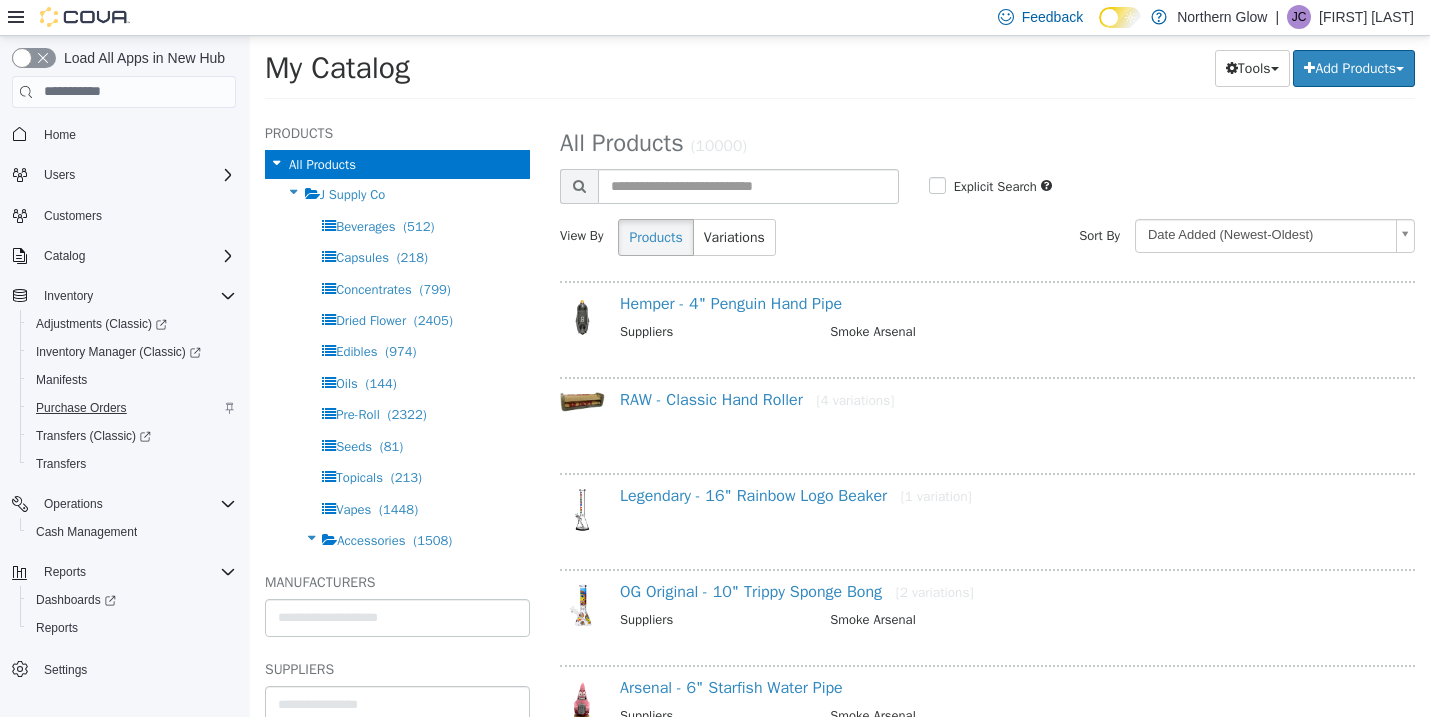 click on "Purchase Orders" at bounding box center [81, 408] 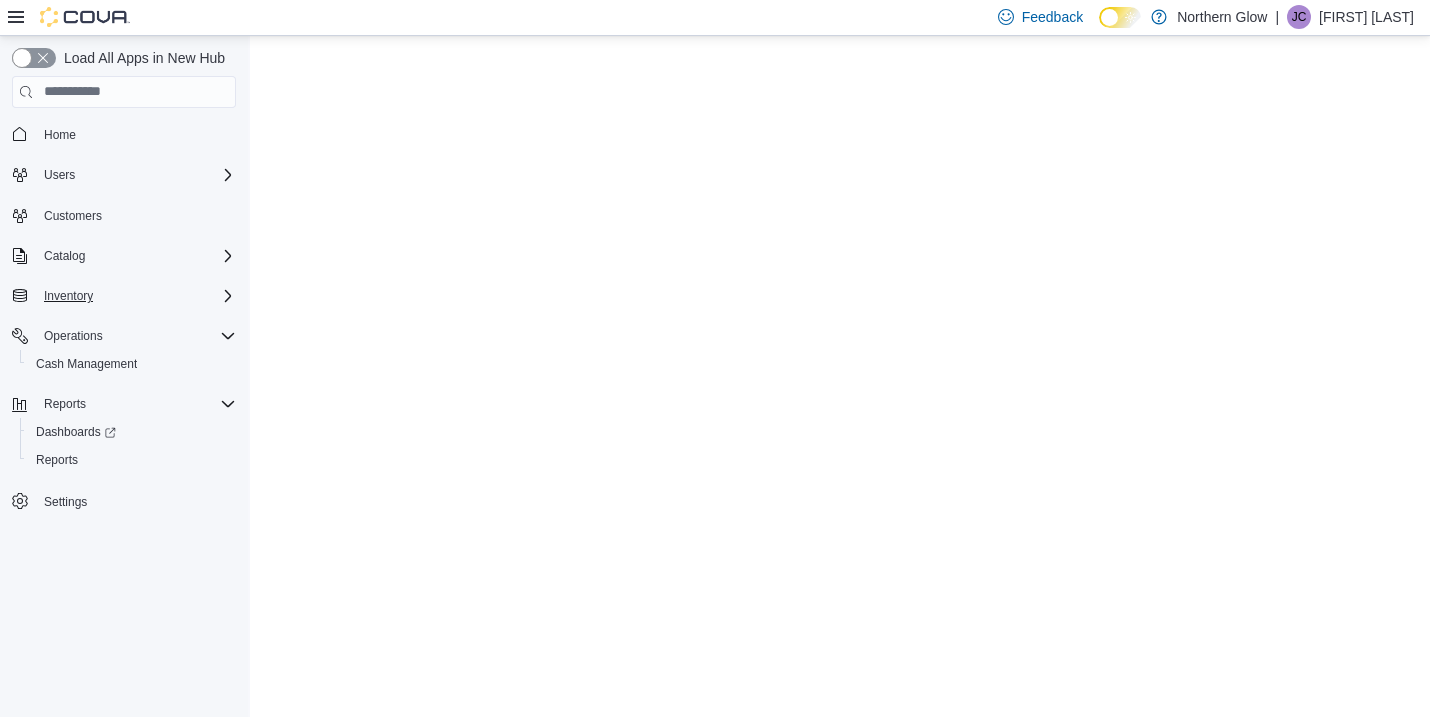 scroll, scrollTop: 0, scrollLeft: 0, axis: both 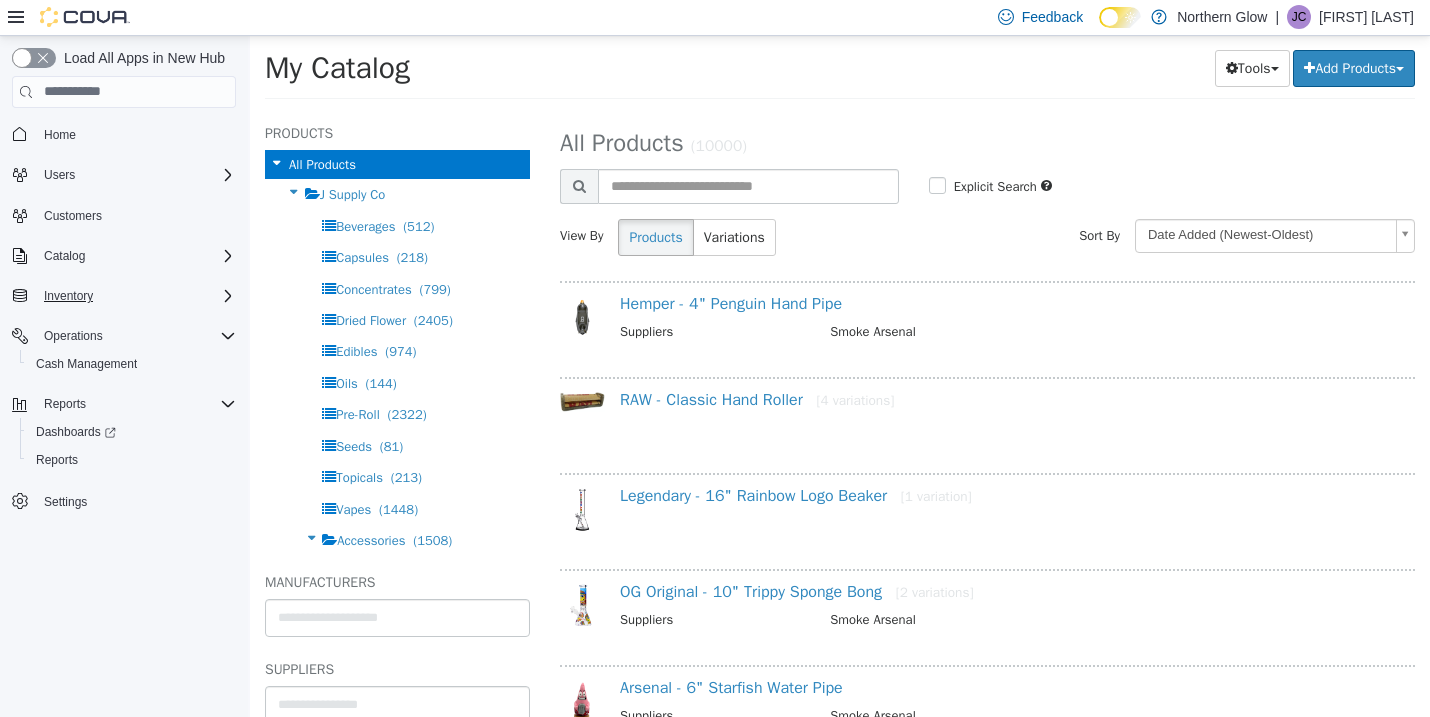 click on "Inventory" at bounding box center [136, 296] 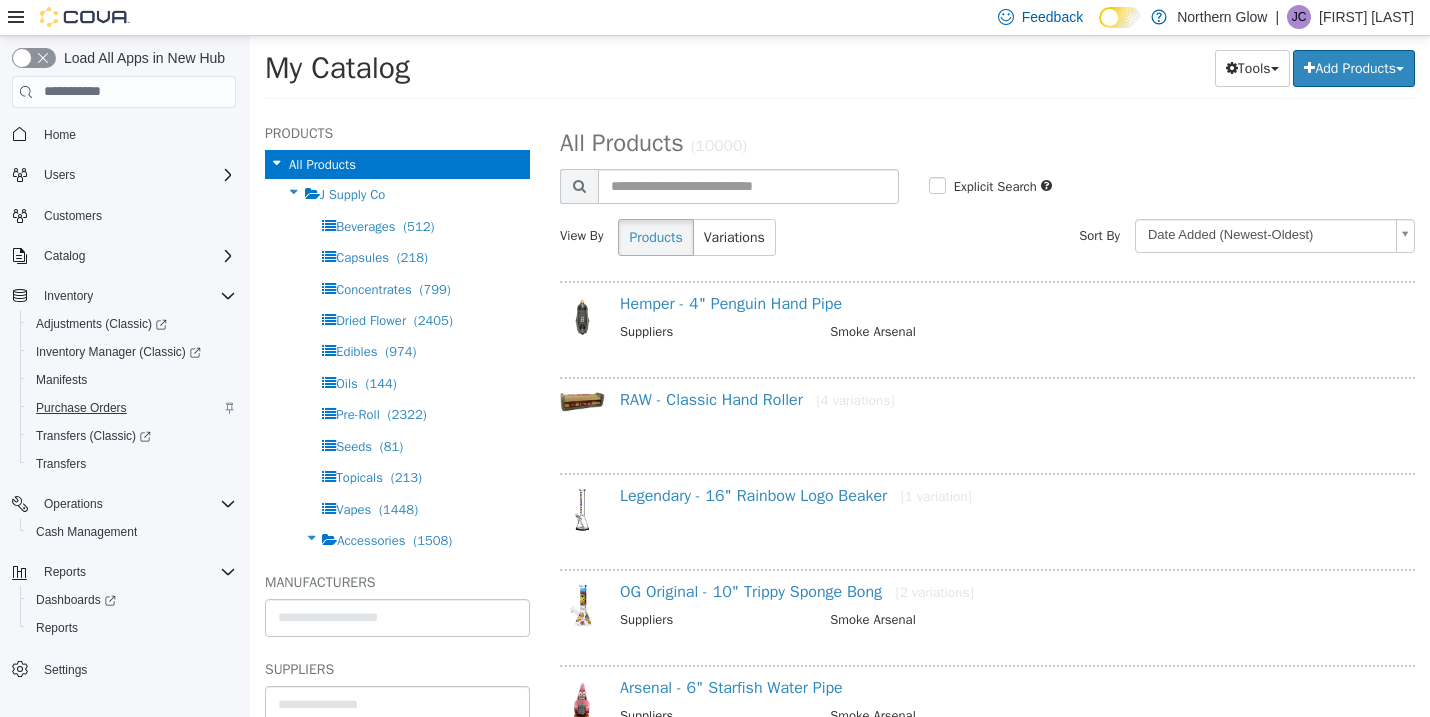 click on "Purchase Orders" at bounding box center [81, 408] 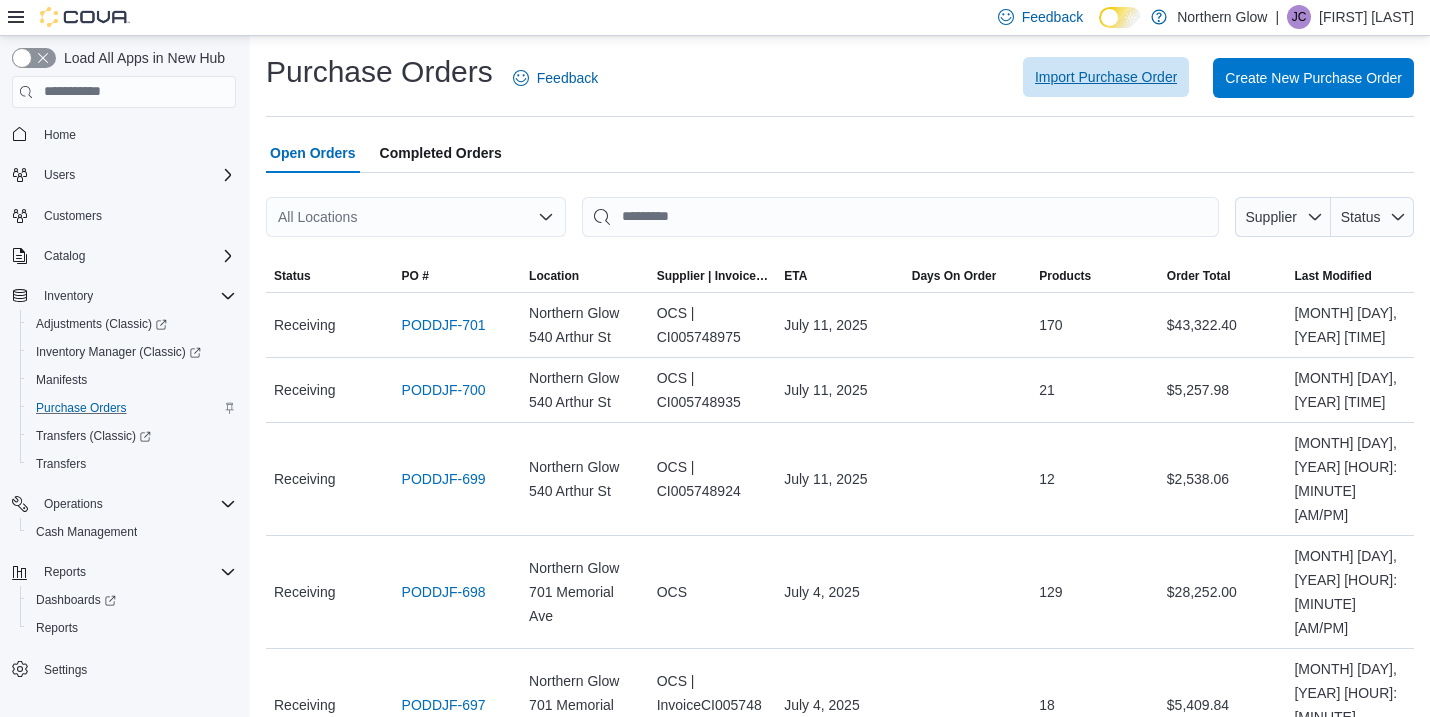 click on "Import Purchase Order" at bounding box center (1106, 77) 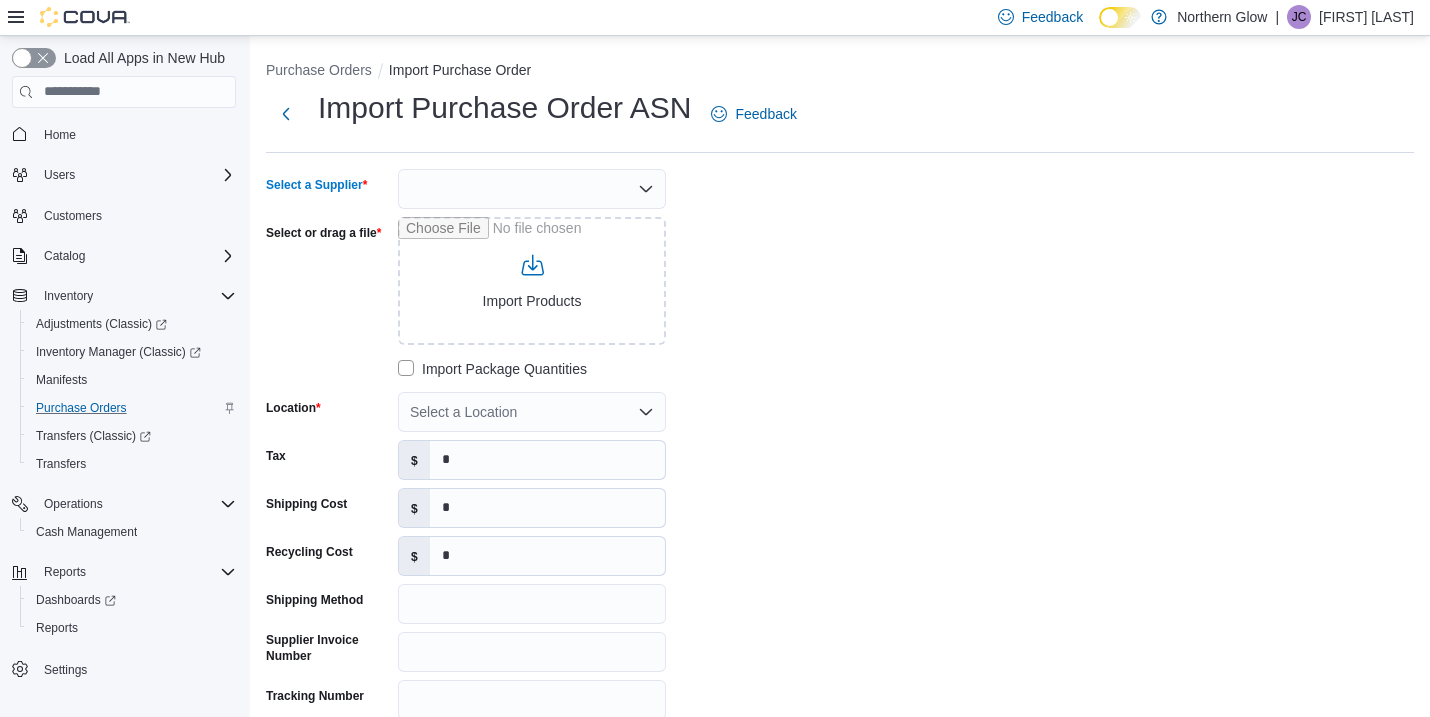 click at bounding box center (532, 189) 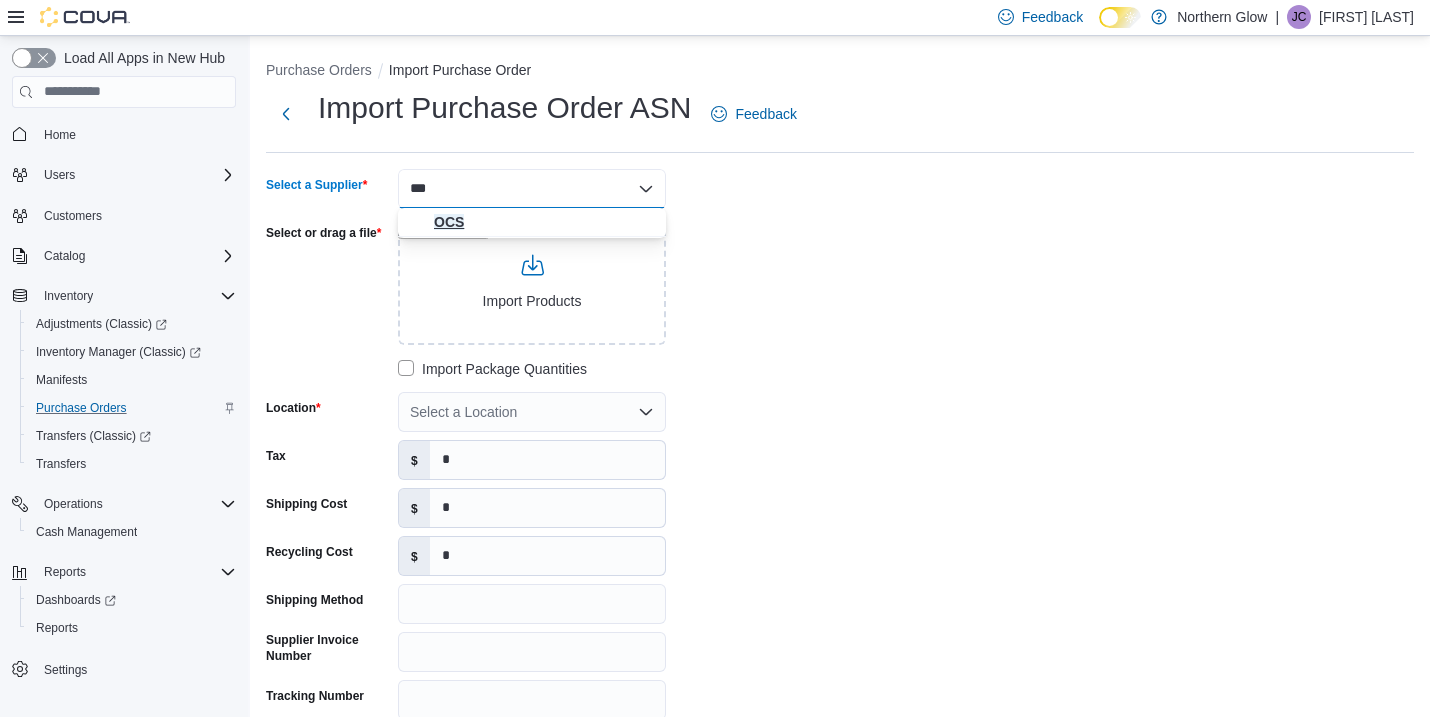 type on "***" 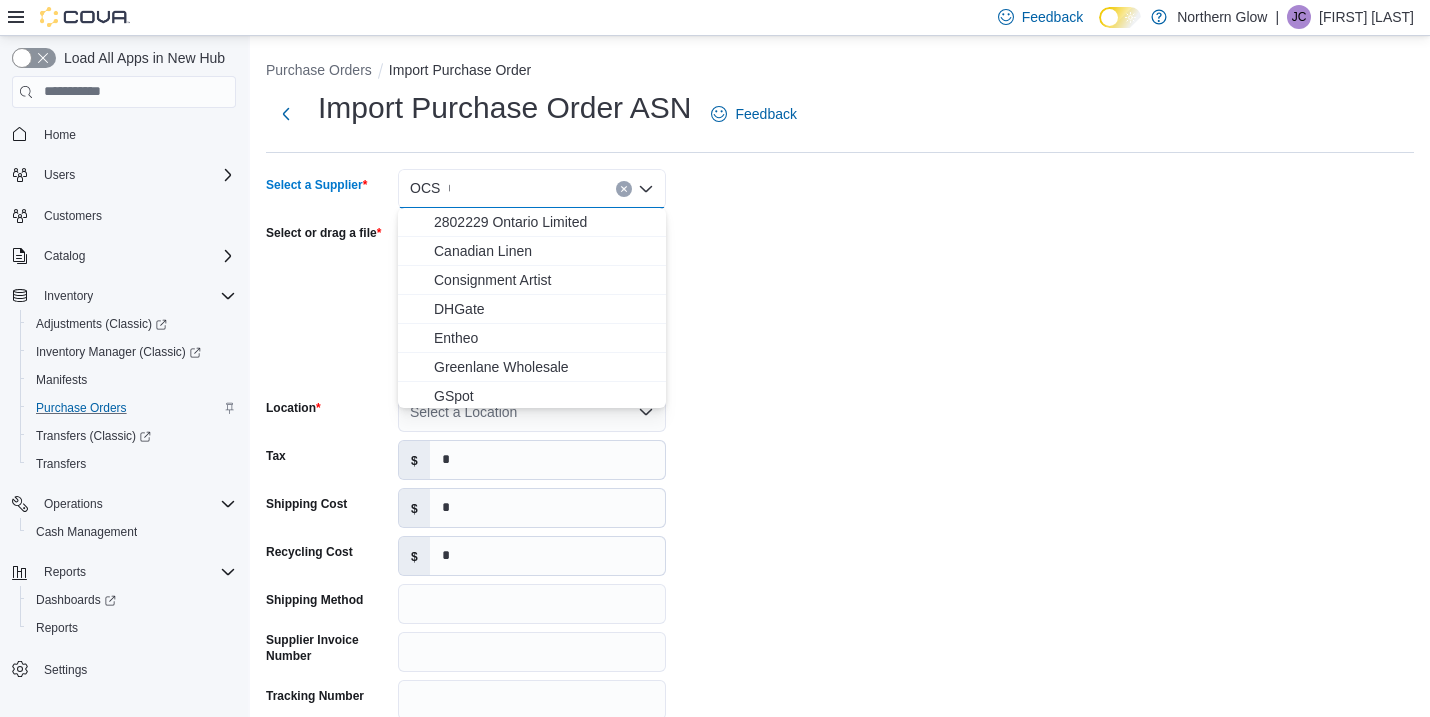 type 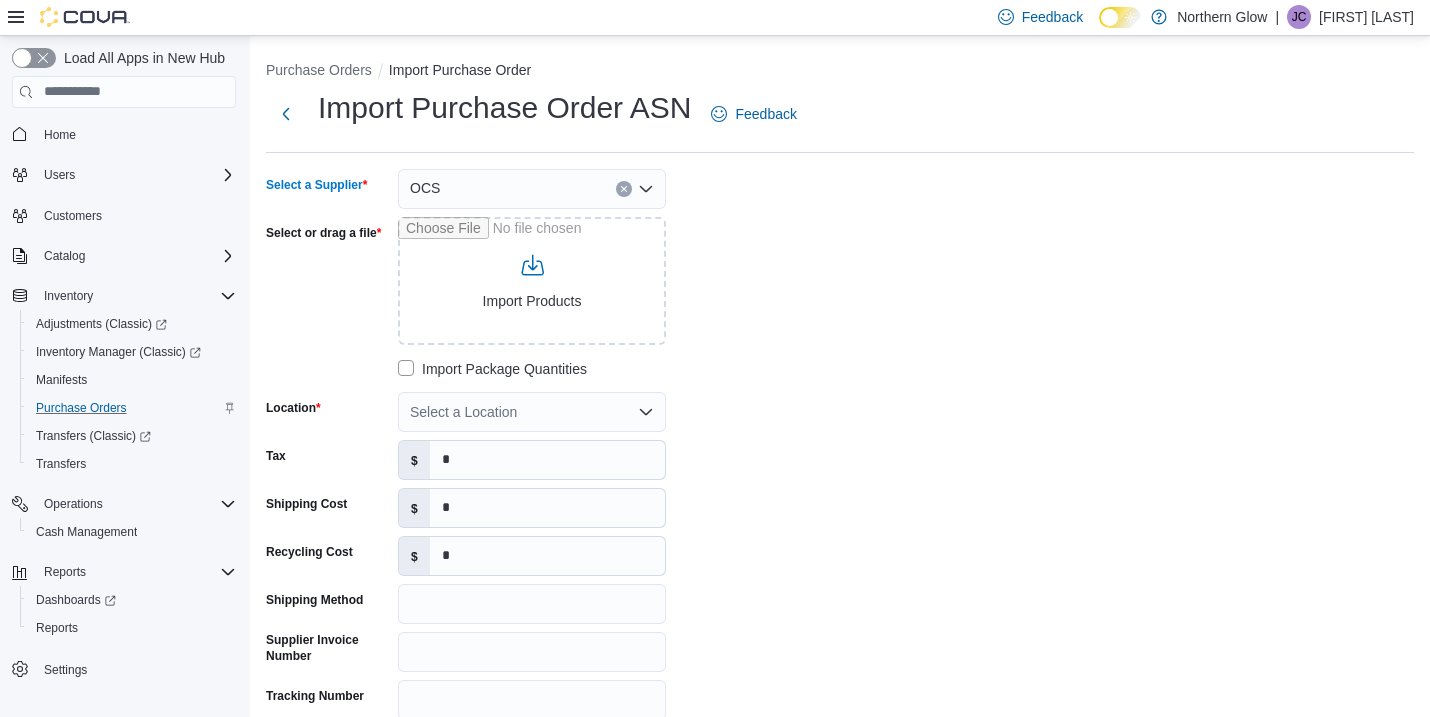 click on "Select a Location" at bounding box center [532, 412] 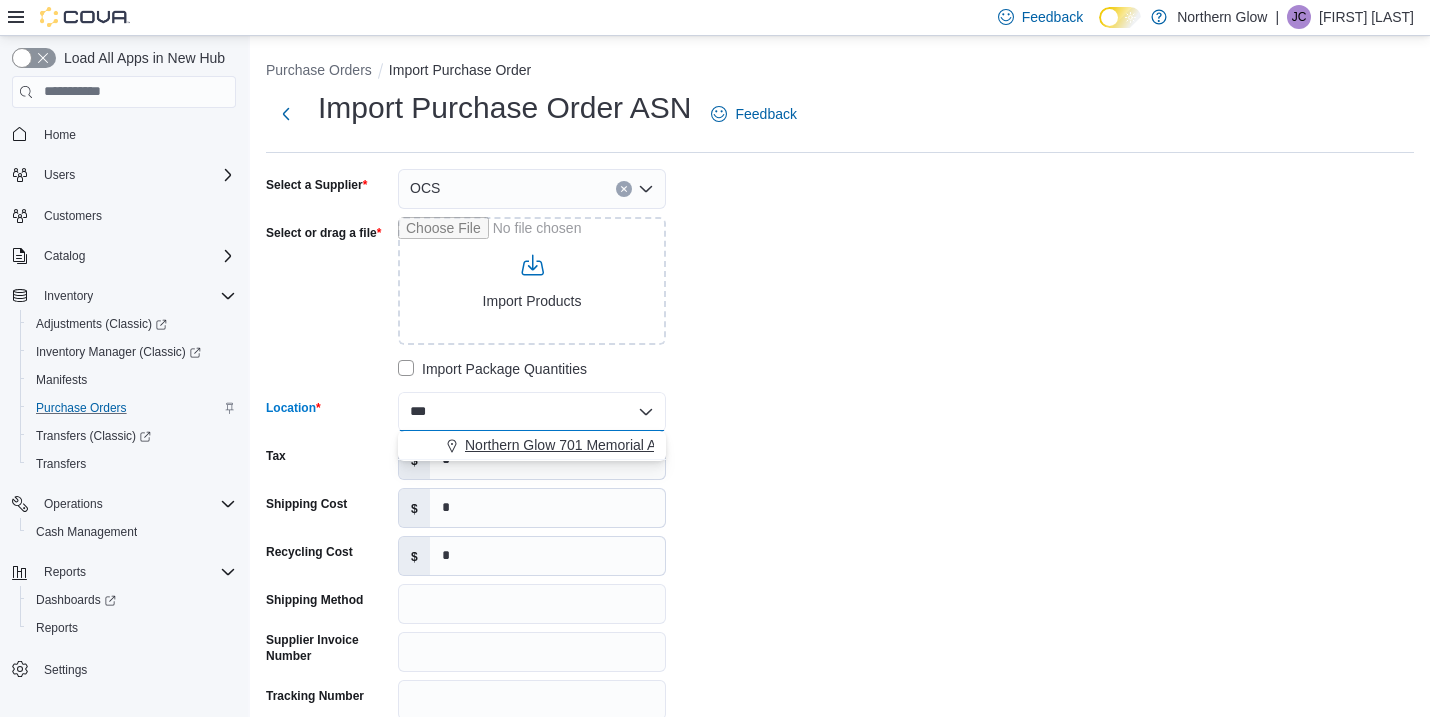 type on "***" 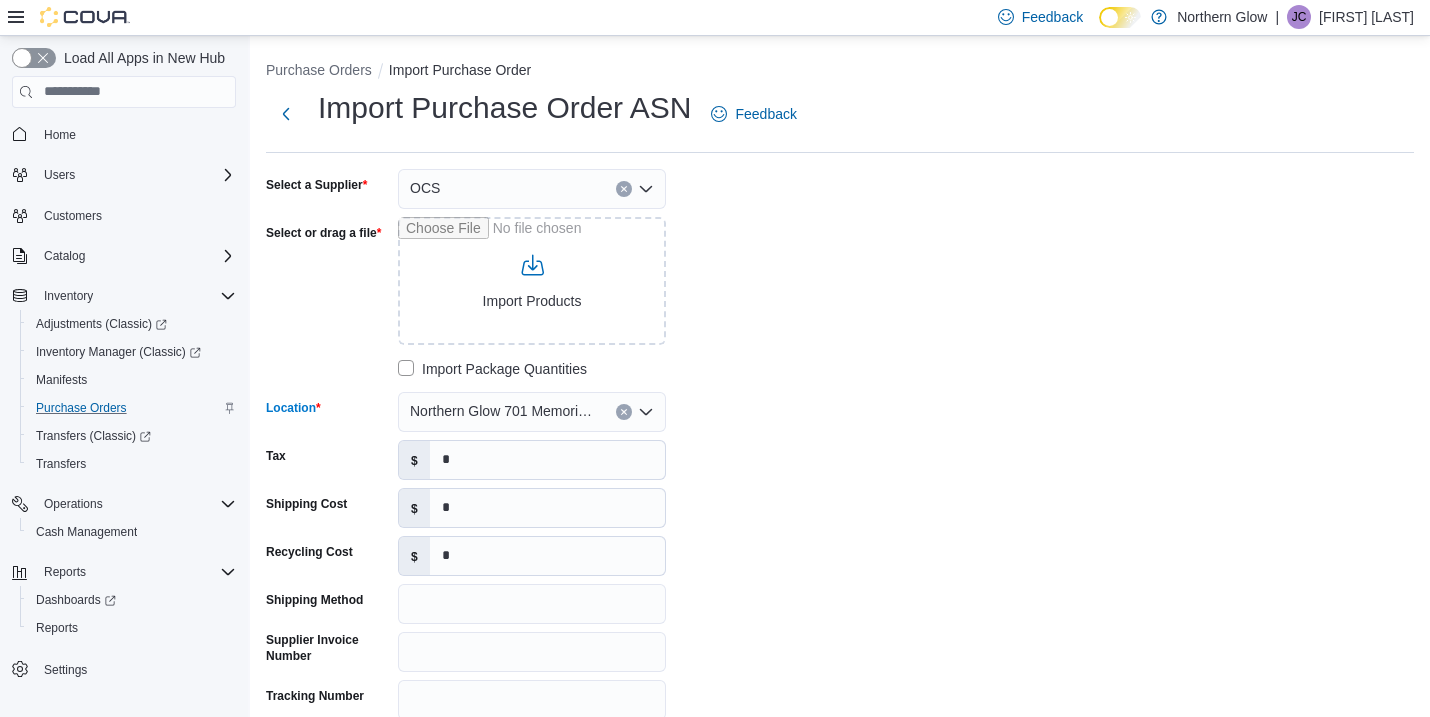 click on "Select a Supplier OCS Select or drag a file Import Products   Import Package Quantities Location Northern Glow 701 Memorial Ave Combo box. Selected. Northern Glow 701 Memorial Ave. Press Backspace to delete Northern Glow 701 Memorial Ave. Combo box input. Select a Location. Type some text or, to display a list of choices, press Down Arrow. To exit the list of choices, press Escape. Tax $ * Shipping Cost $ * Recycling Cost $ * Shipping Method Supplier Invoice Number Tracking Number Notes" at bounding box center (566, 468) 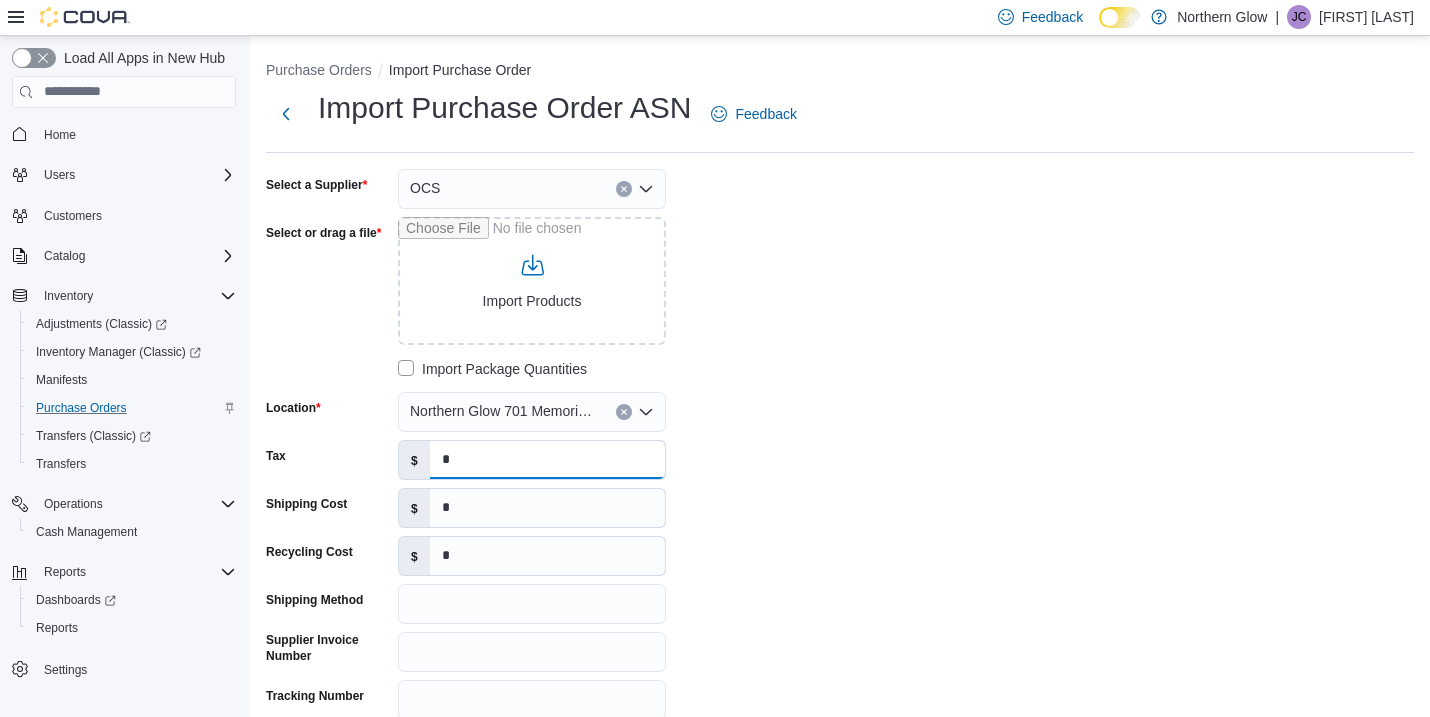 click on "*" at bounding box center [547, 460] 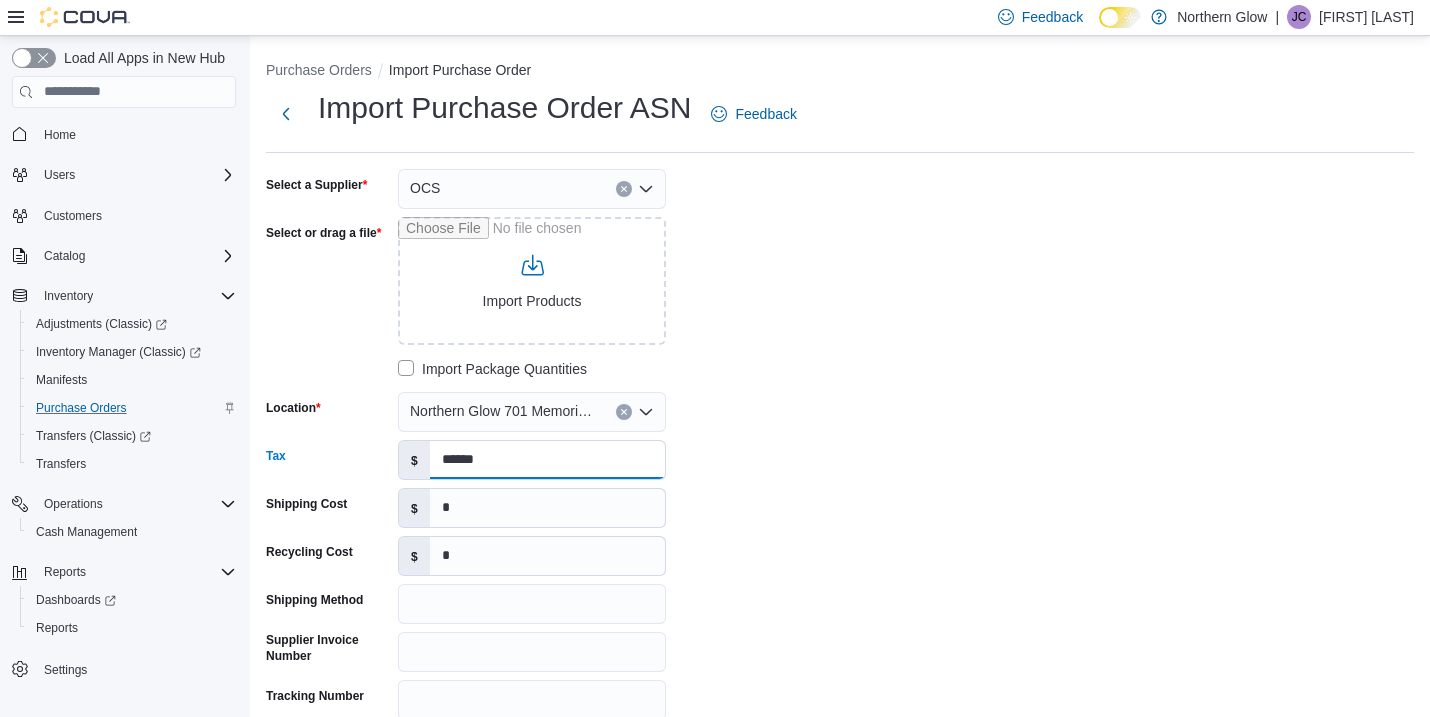 type on "******" 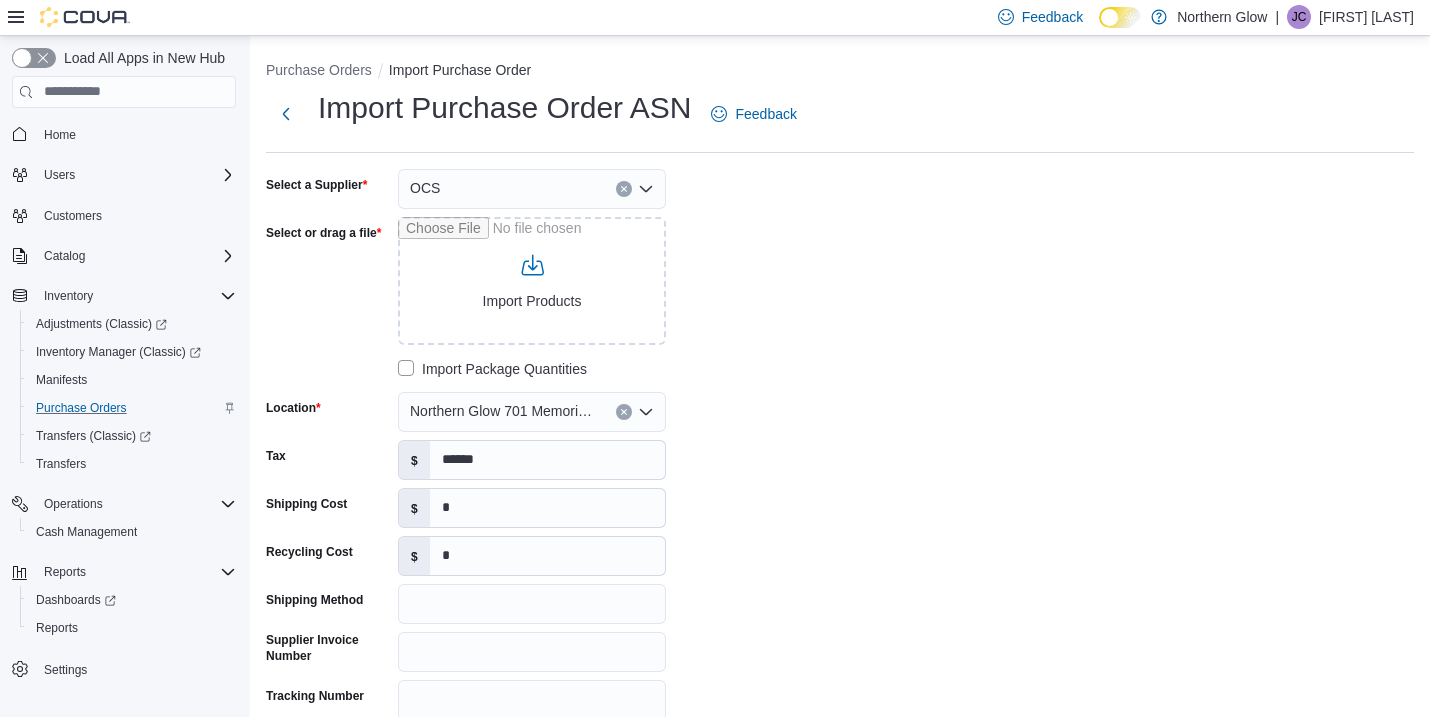 click on "Select a Supplier OCS Select or drag a file Import Products   Import Package Quantities Location Northern Glow 701 Memorial Ave Tax $ ****** Shipping Cost $ * Recycling Cost $ * Shipping Method Supplier Invoice Number Tracking Number Notes" at bounding box center [840, 468] 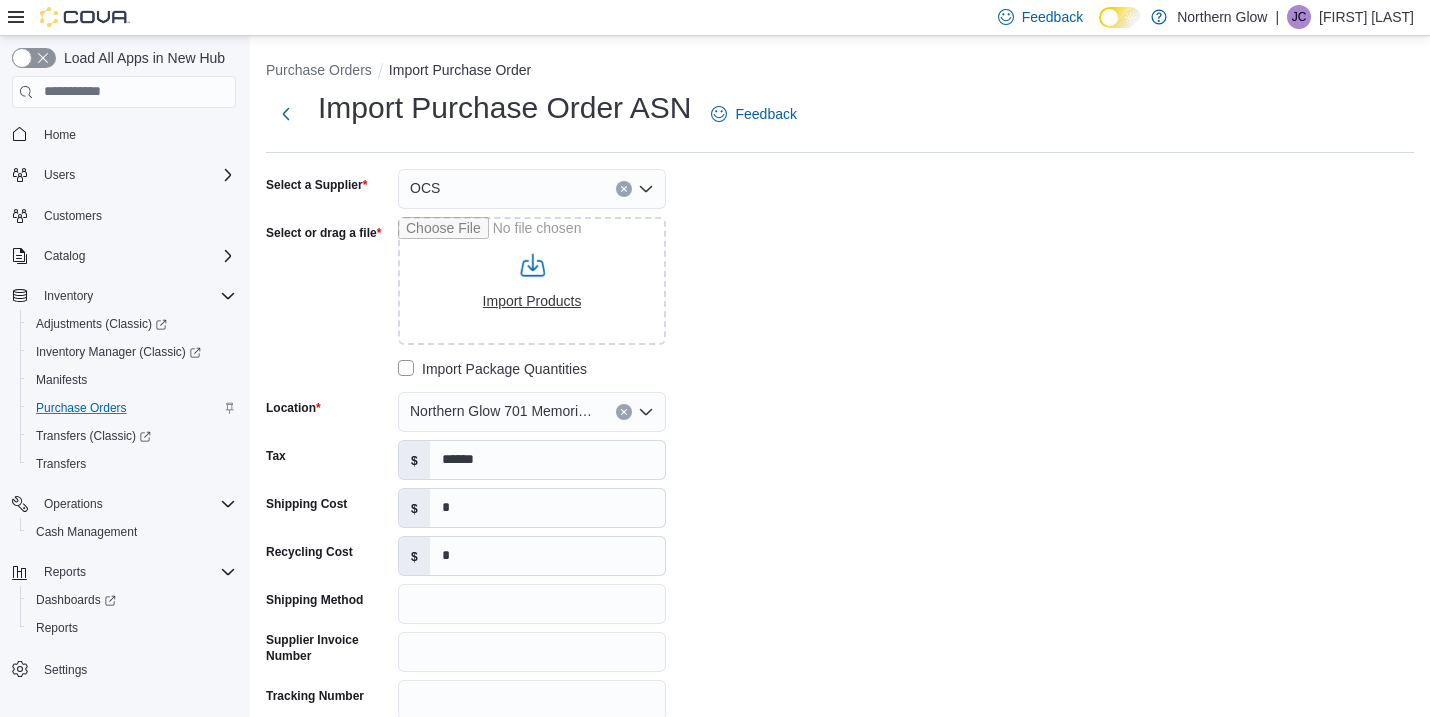 click on "Select or drag a file" at bounding box center [532, 281] 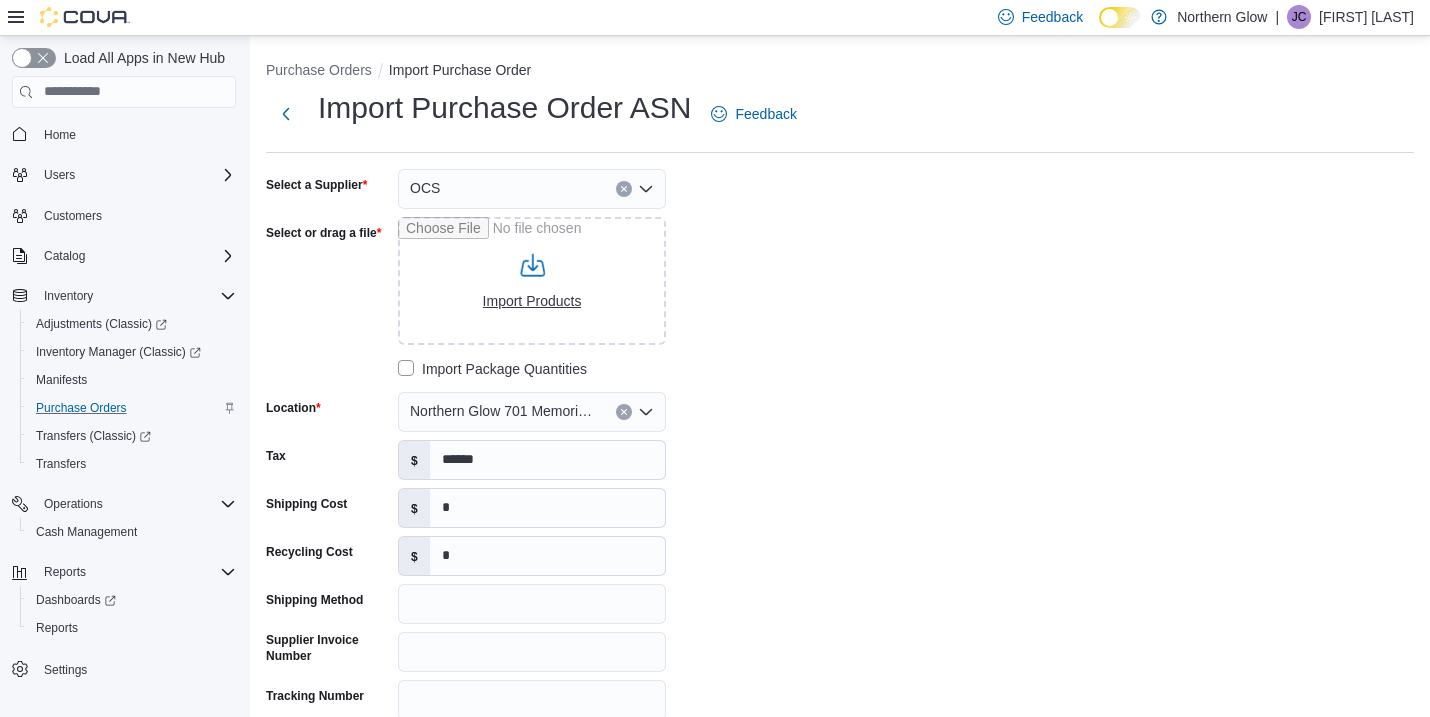 type on "**********" 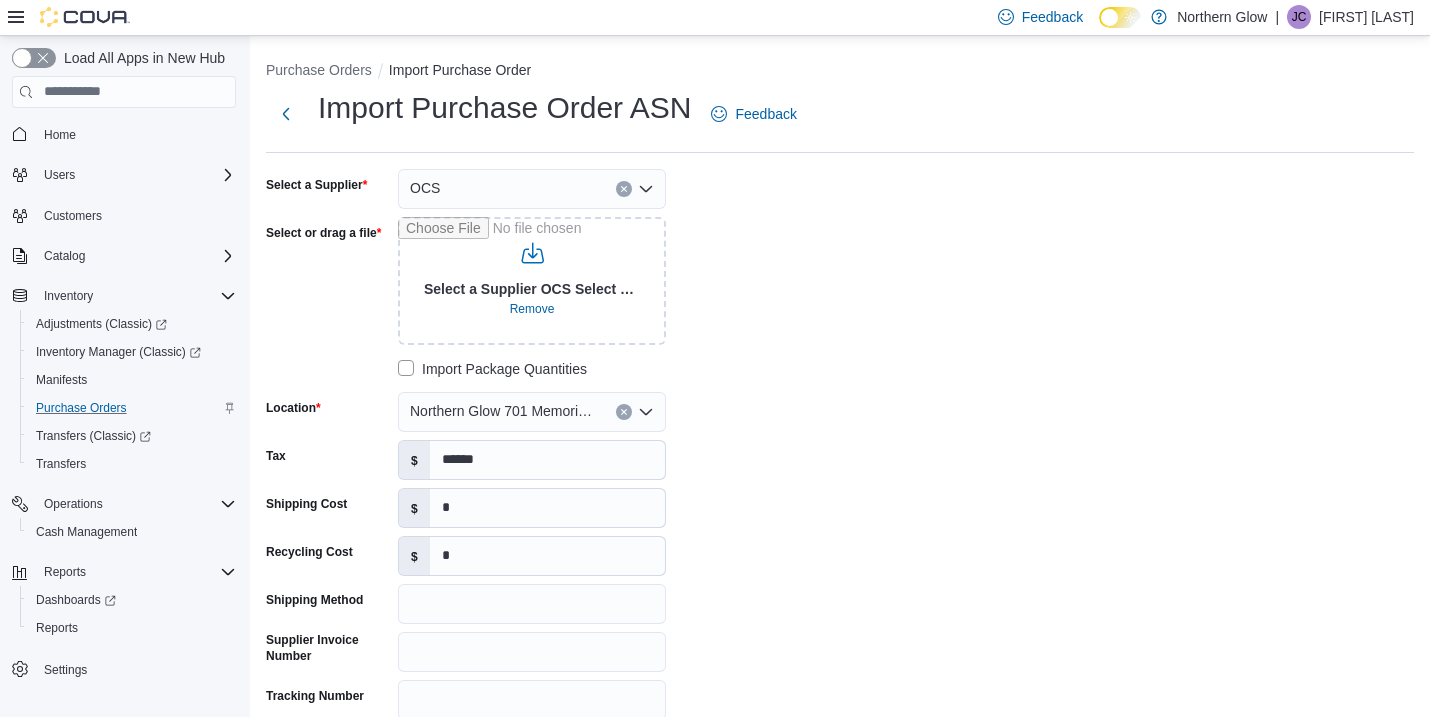 type on "**********" 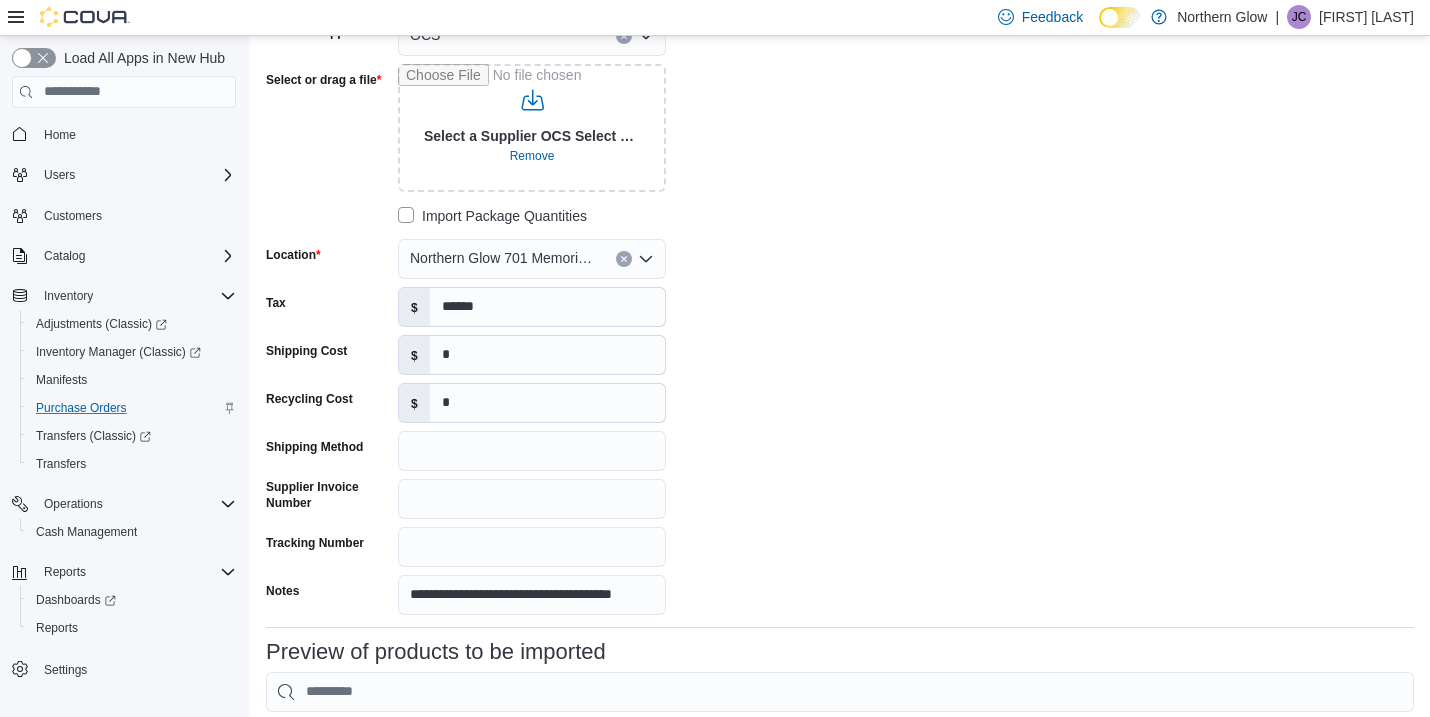 scroll, scrollTop: 175, scrollLeft: 0, axis: vertical 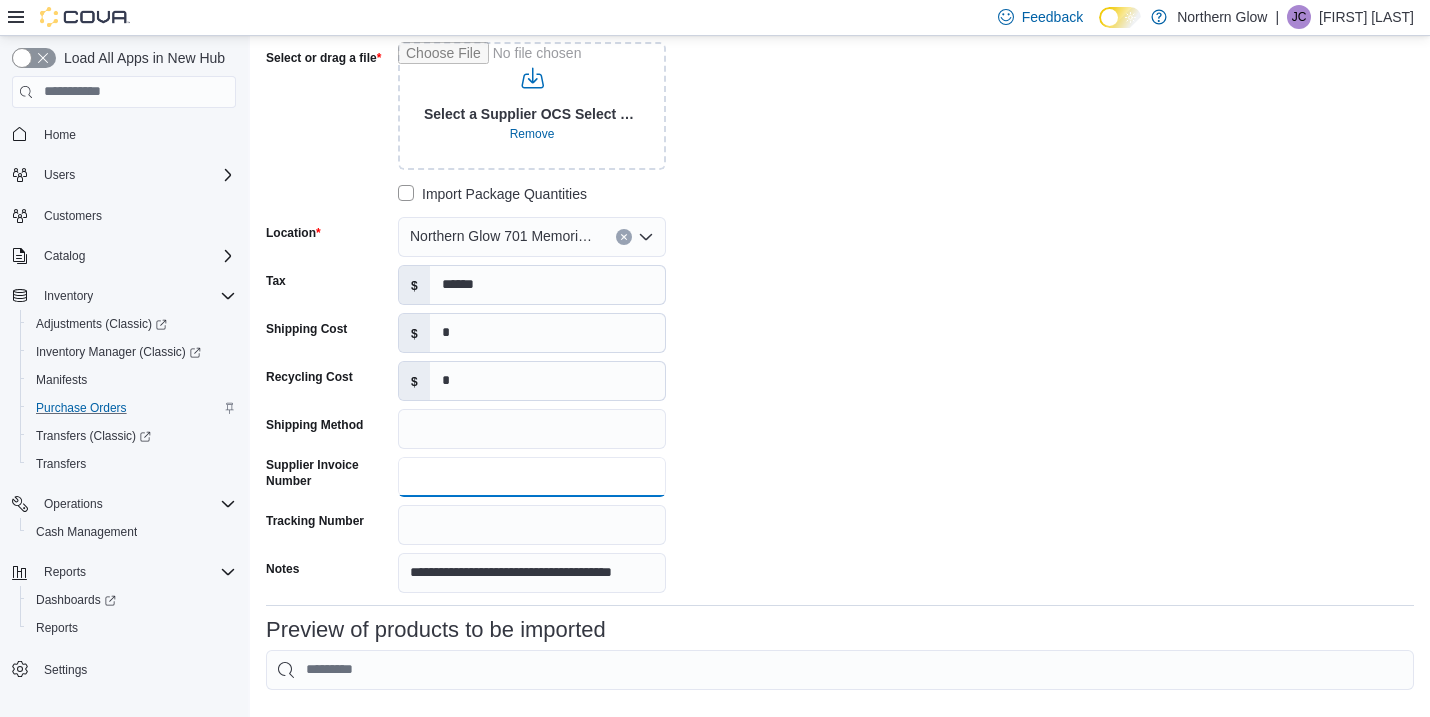 click on "Supplier Invoice Number" at bounding box center (532, 477) 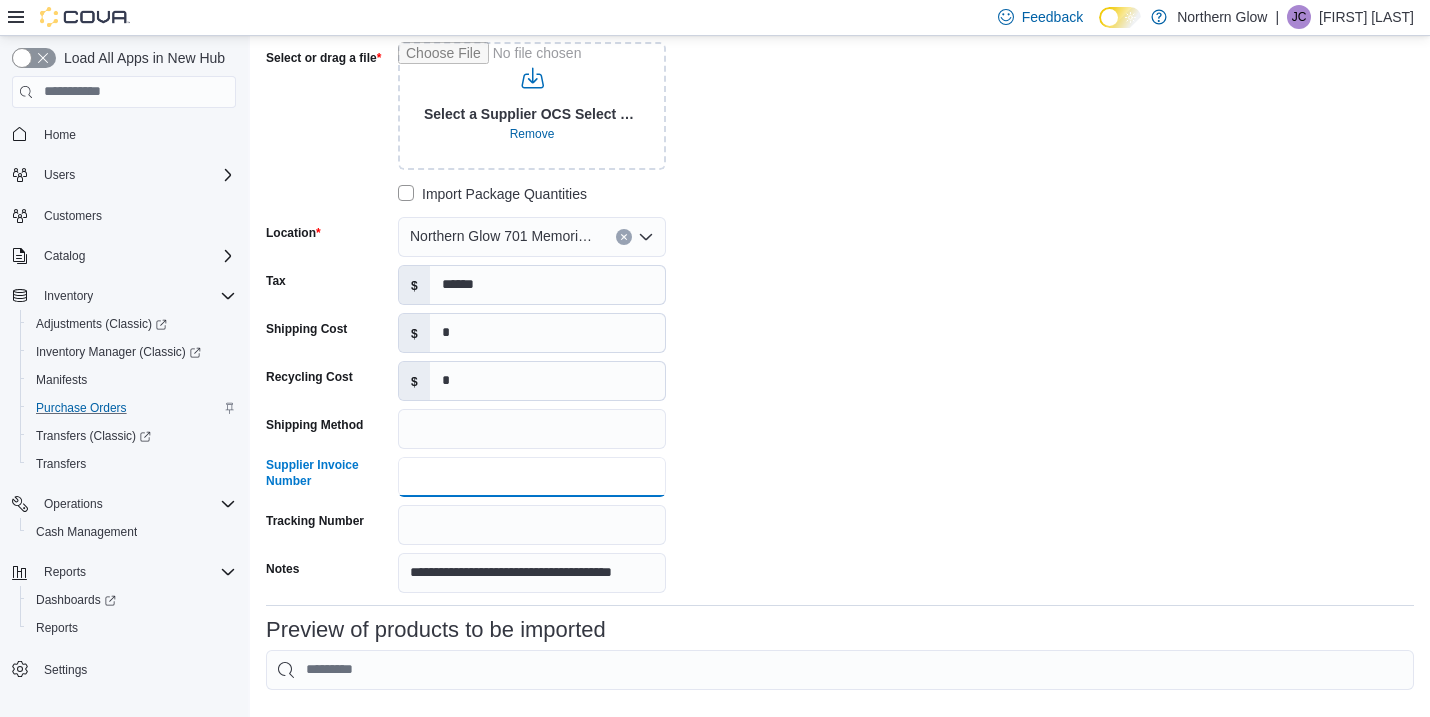 paste on "**********" 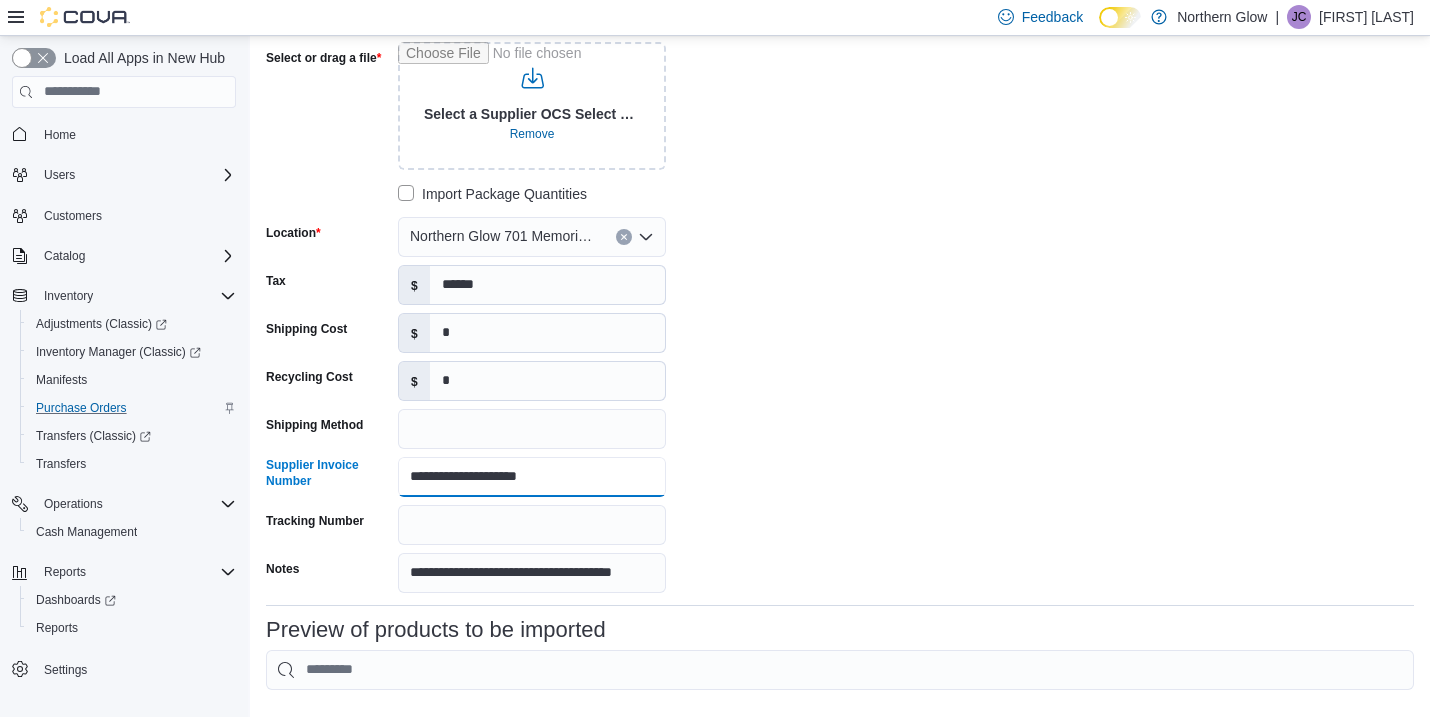 drag, startPoint x: 456, startPoint y: 474, endPoint x: 324, endPoint y: 442, distance: 135.82341 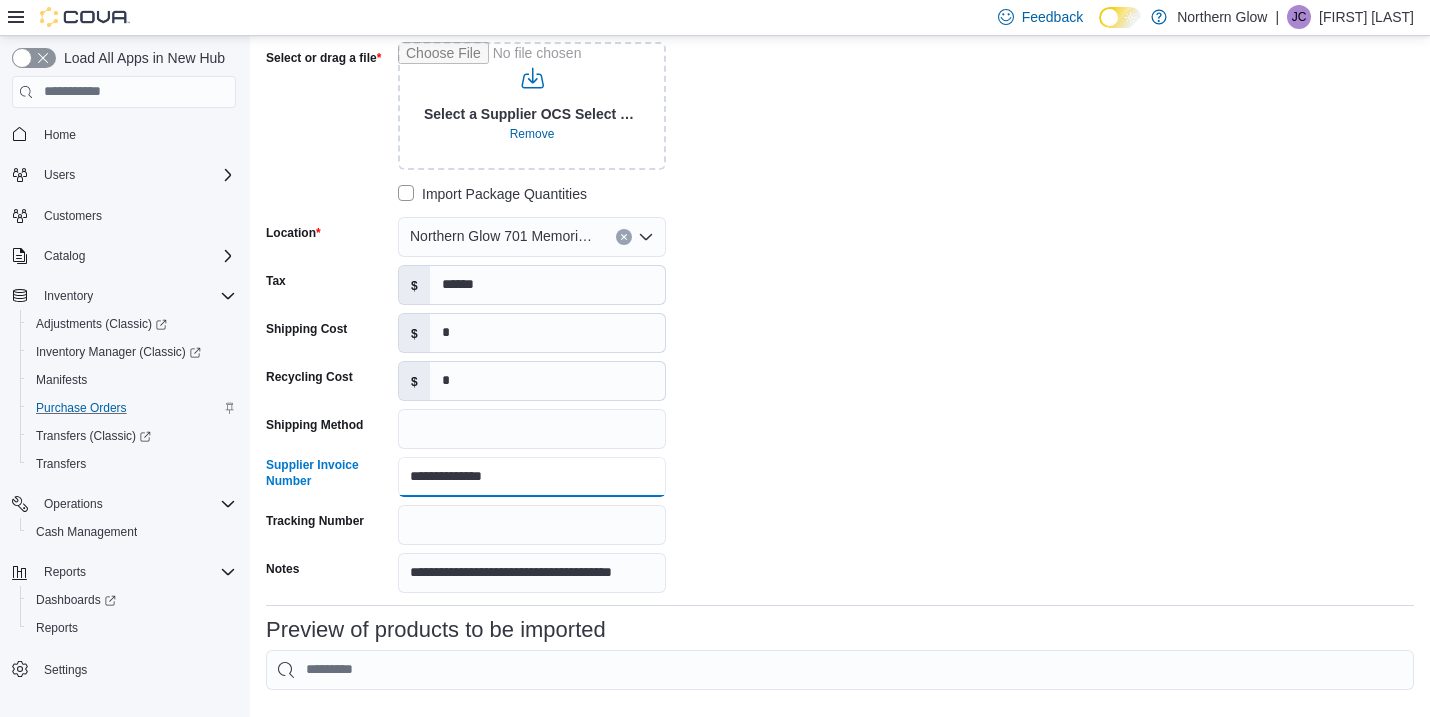 type on "**********" 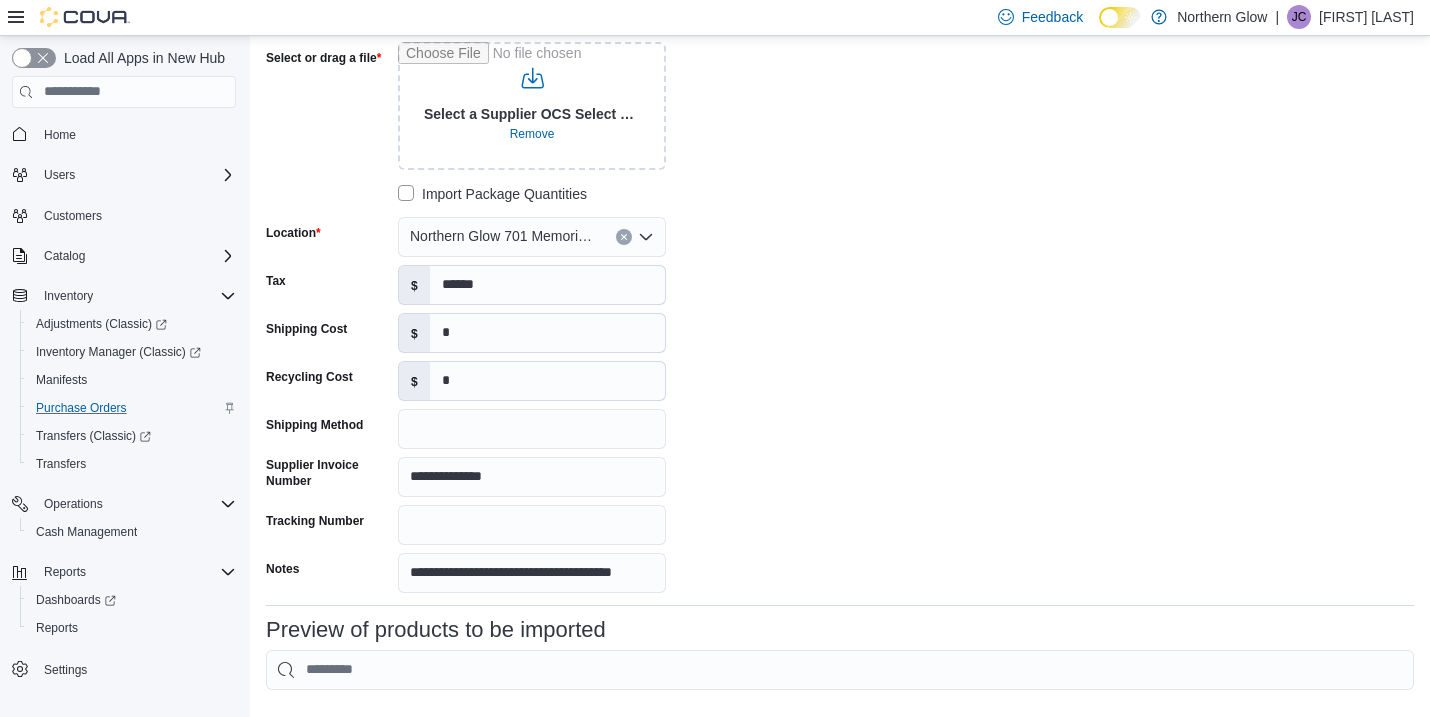click on "**********" at bounding box center [566, 293] 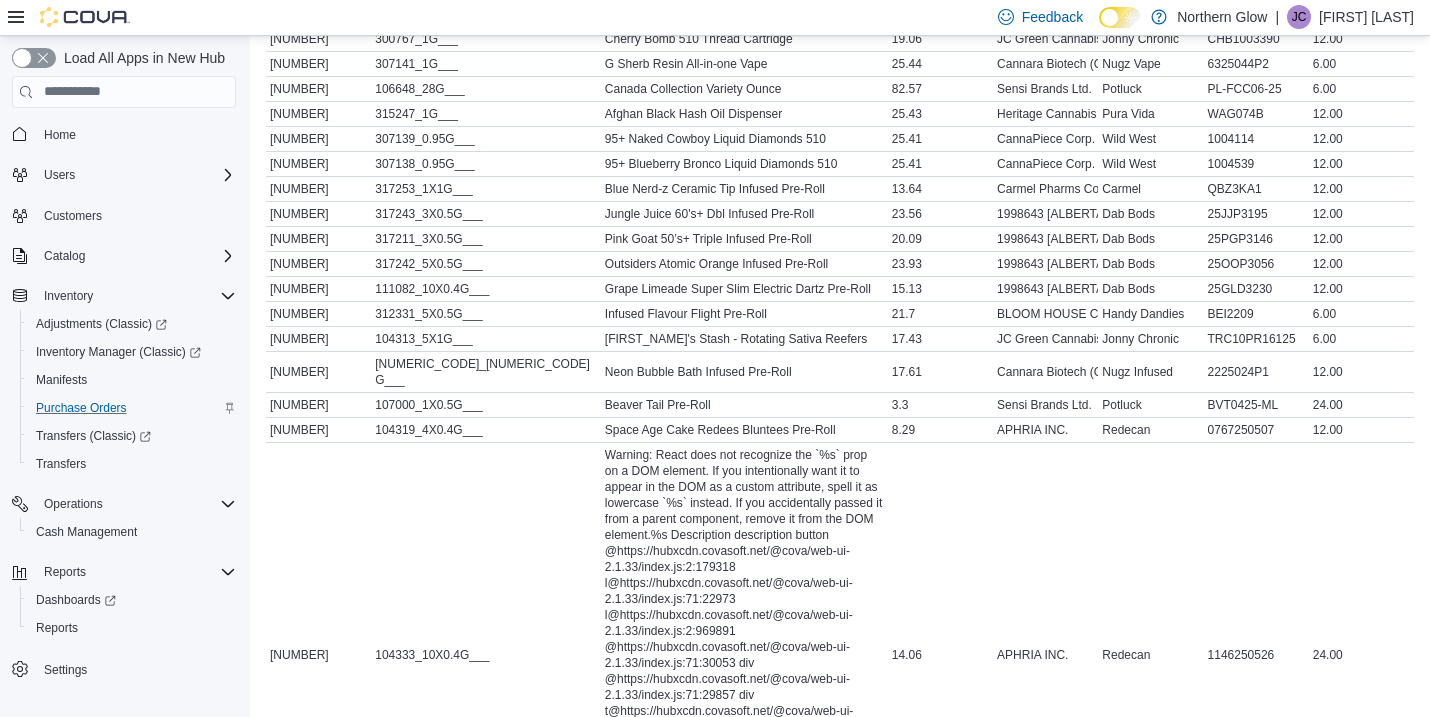 scroll, scrollTop: 935, scrollLeft: 0, axis: vertical 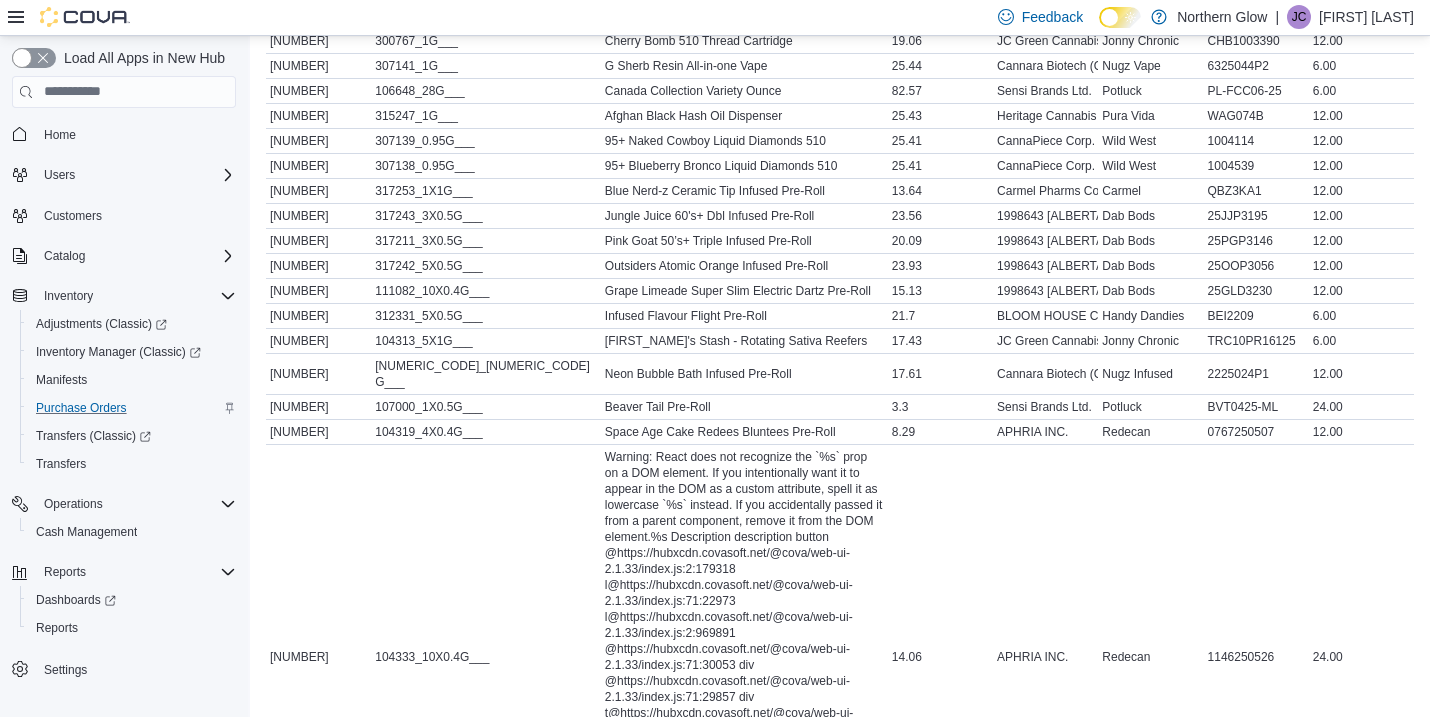 click on "Import" at bounding box center (1358, 1097) 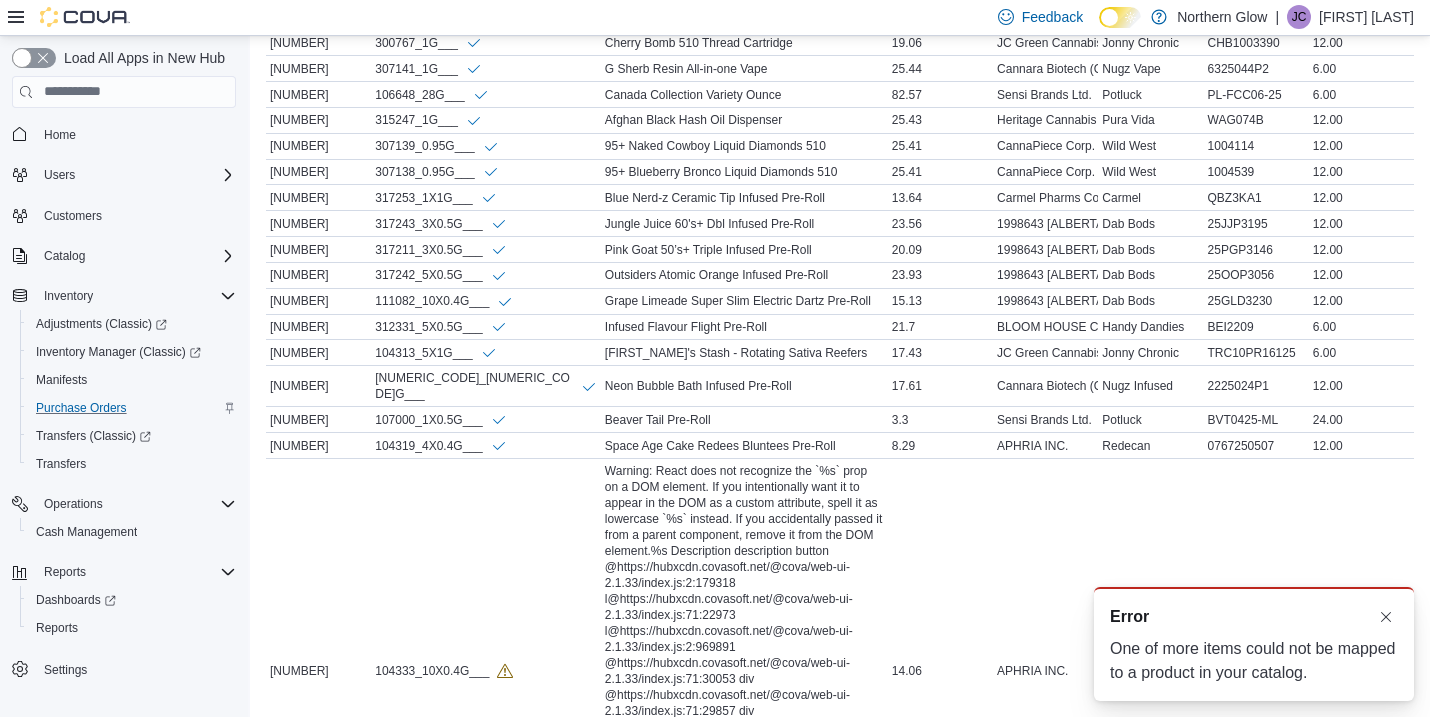 scroll, scrollTop: 0, scrollLeft: 0, axis: both 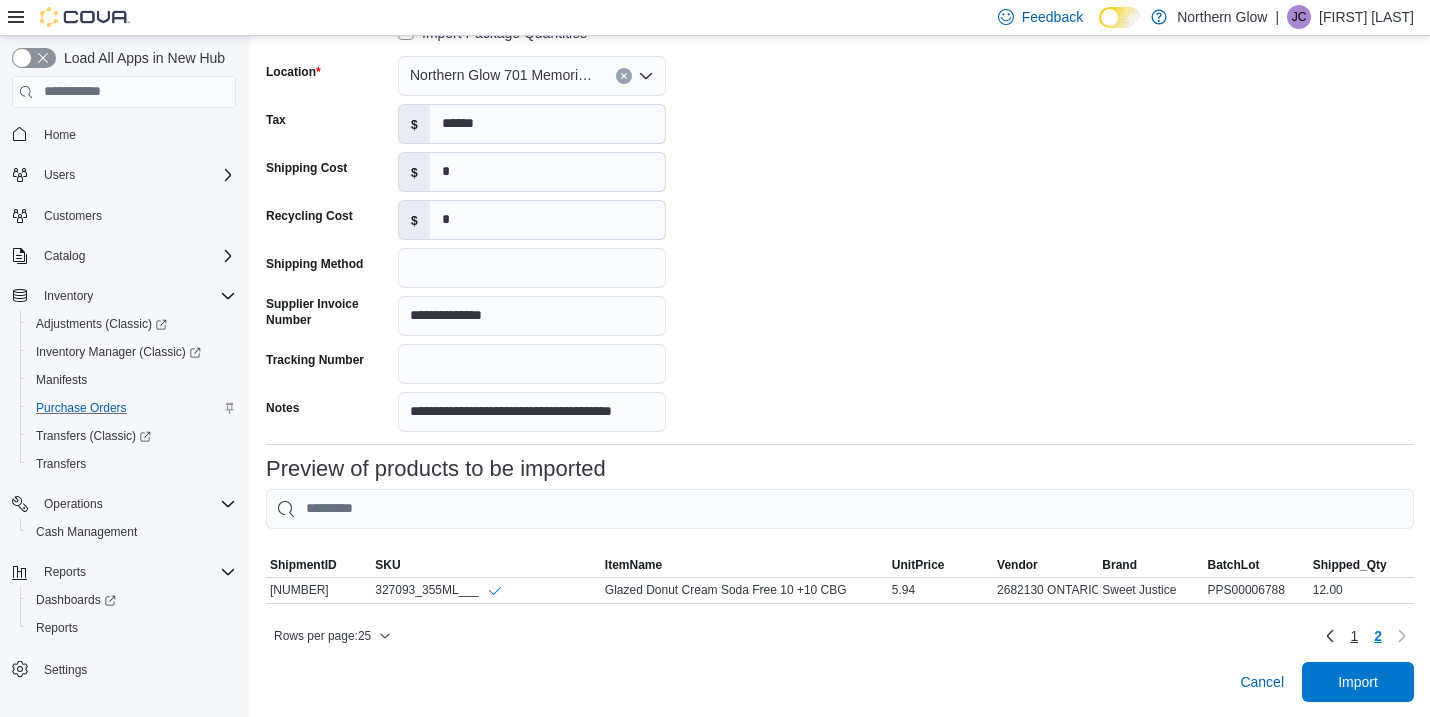 click on "1" at bounding box center (1354, 636) 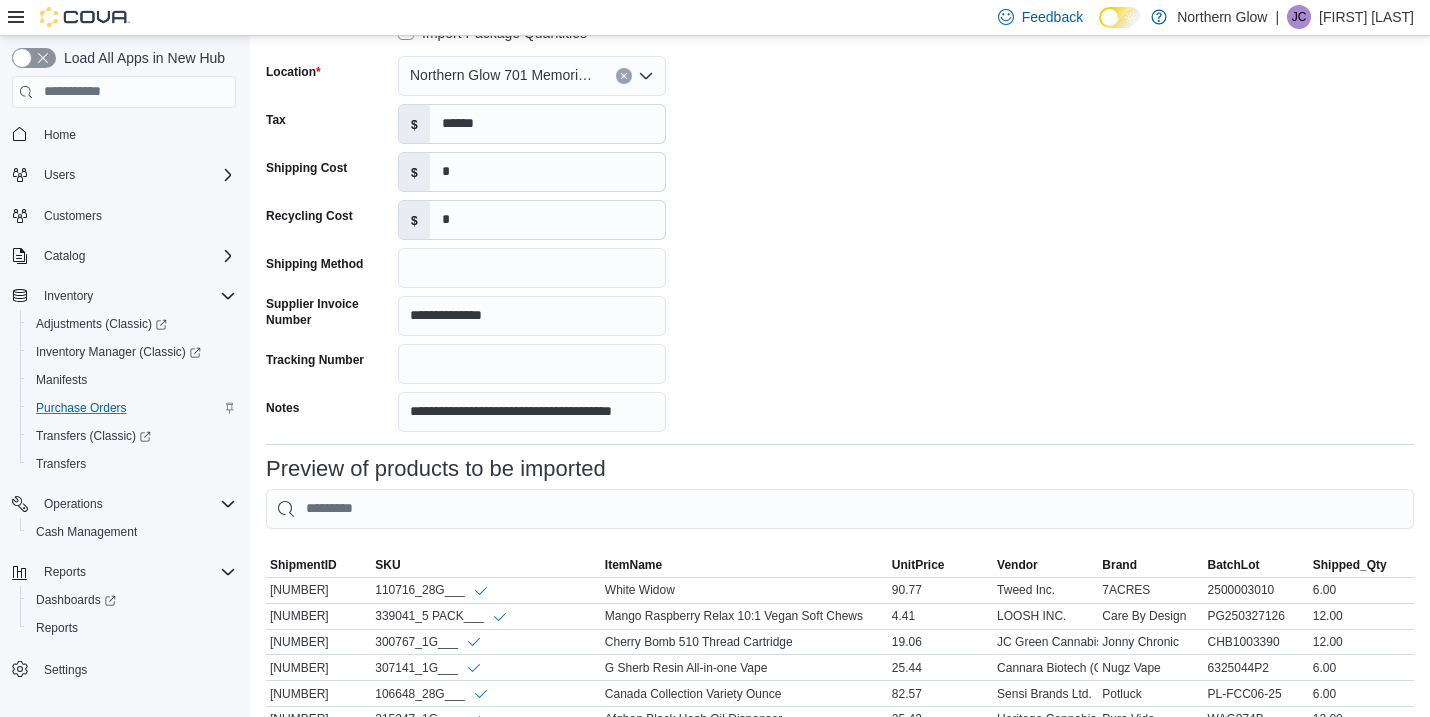 scroll, scrollTop: 842, scrollLeft: 0, axis: vertical 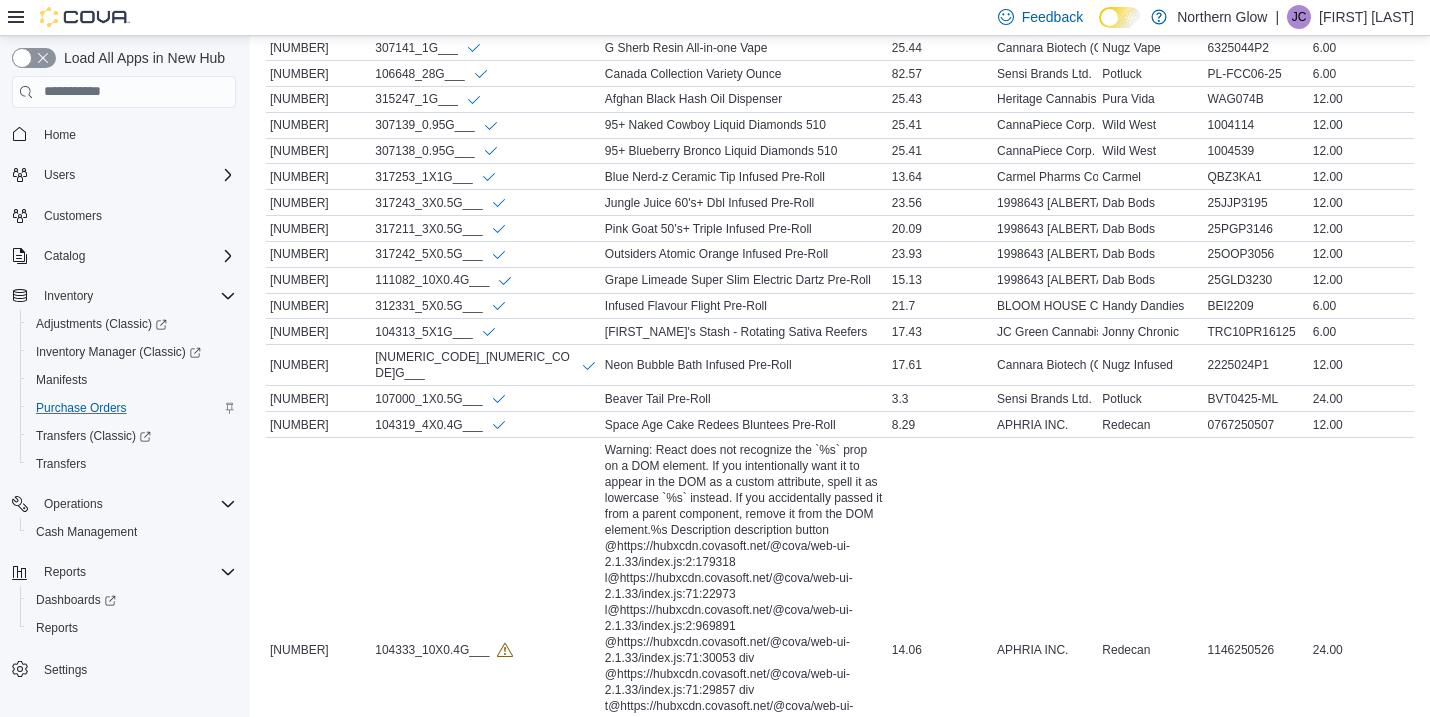 click on "Import" at bounding box center (1358, 1095) 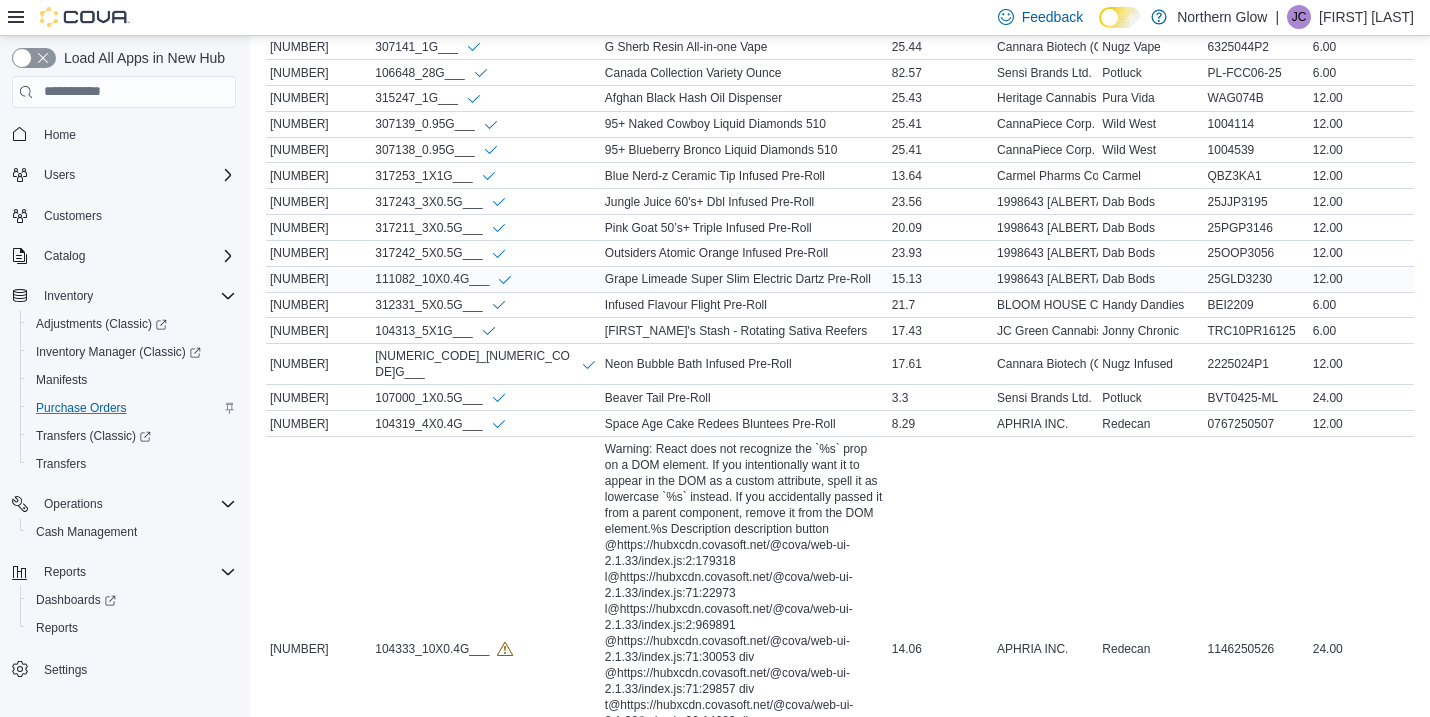 scroll, scrollTop: 956, scrollLeft: 0, axis: vertical 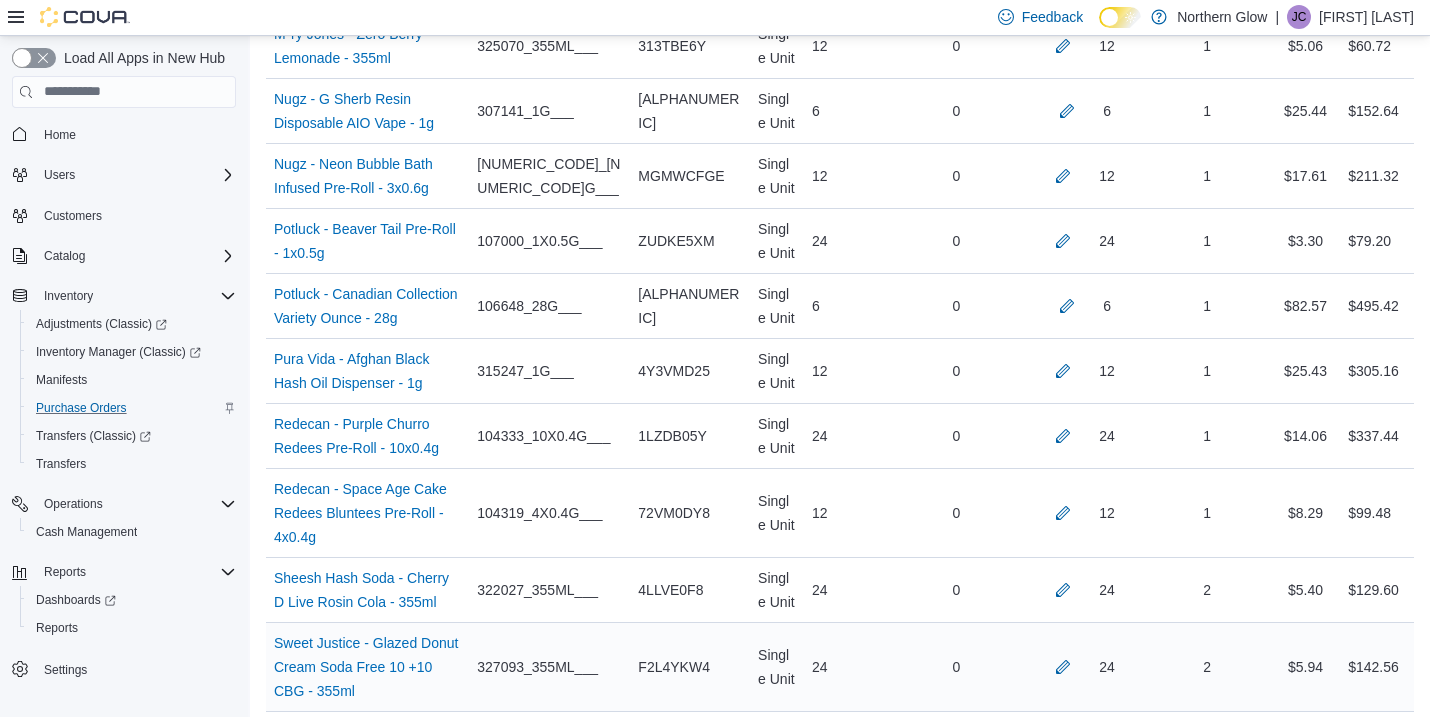 click on "Received Previously 0" at bounding box center (956, 666) 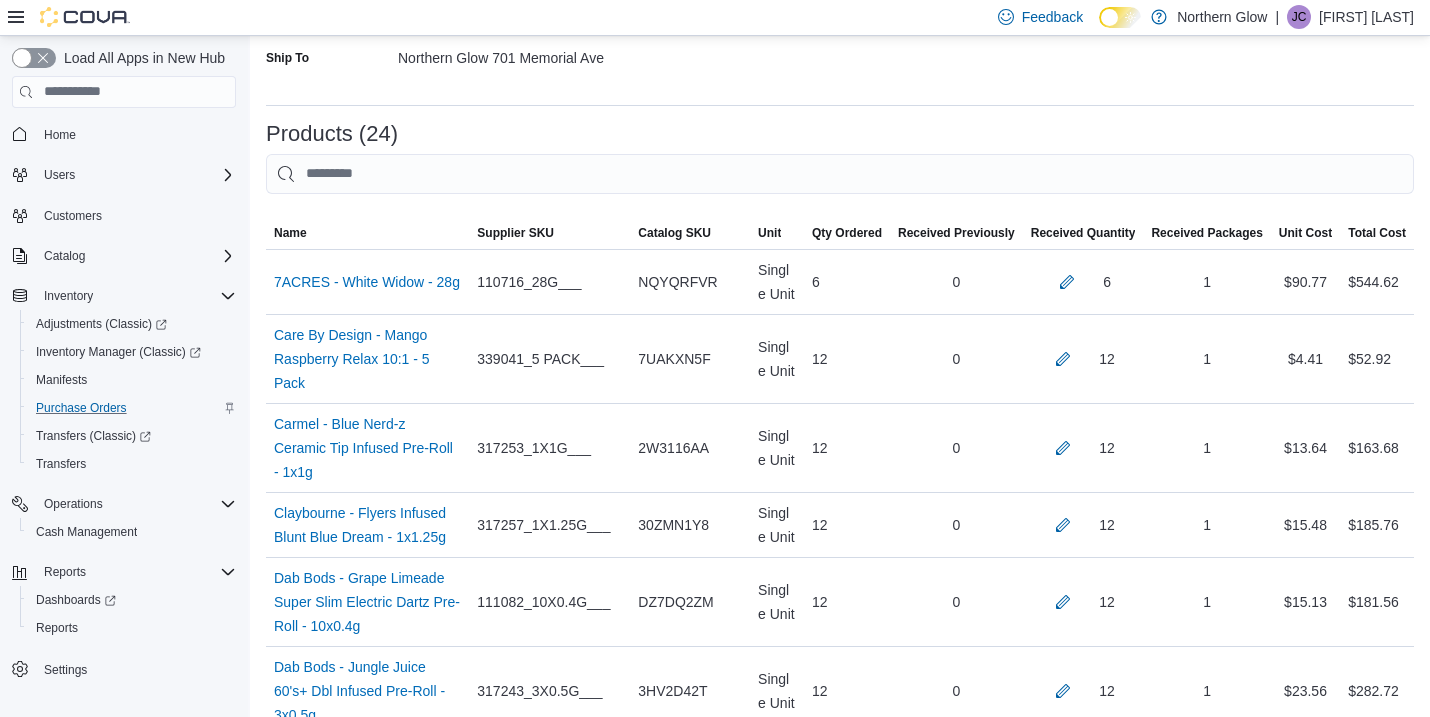 scroll, scrollTop: 366, scrollLeft: 0, axis: vertical 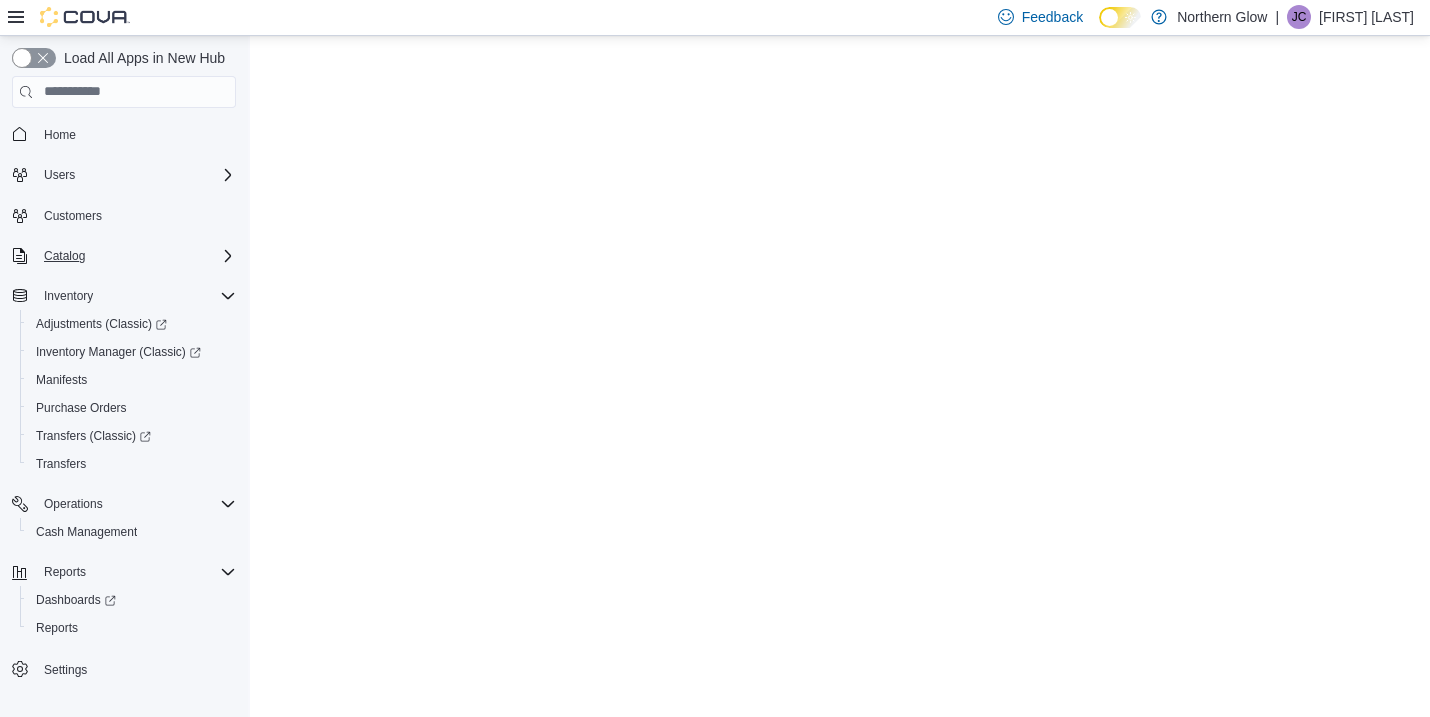 click on "Catalog" at bounding box center [64, 256] 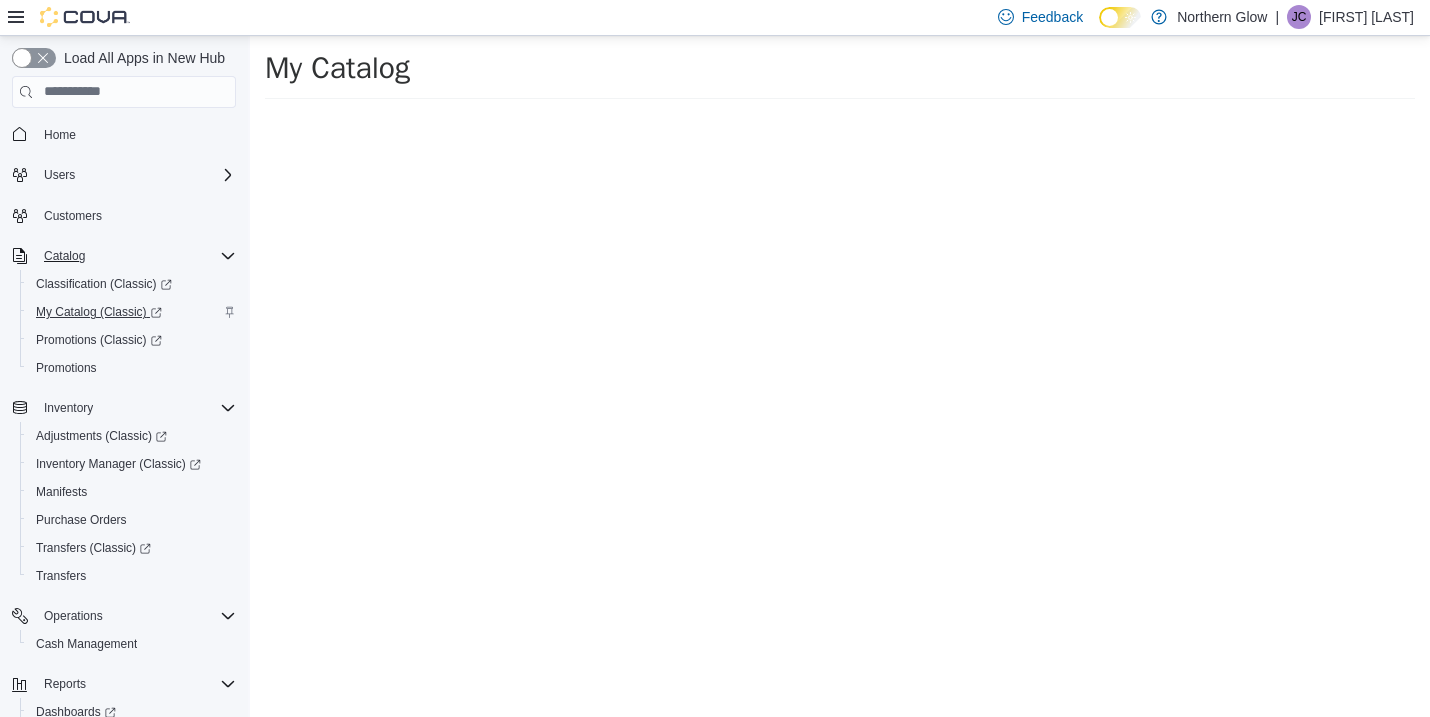 click on "My Catalog (Classic)" at bounding box center (99, 312) 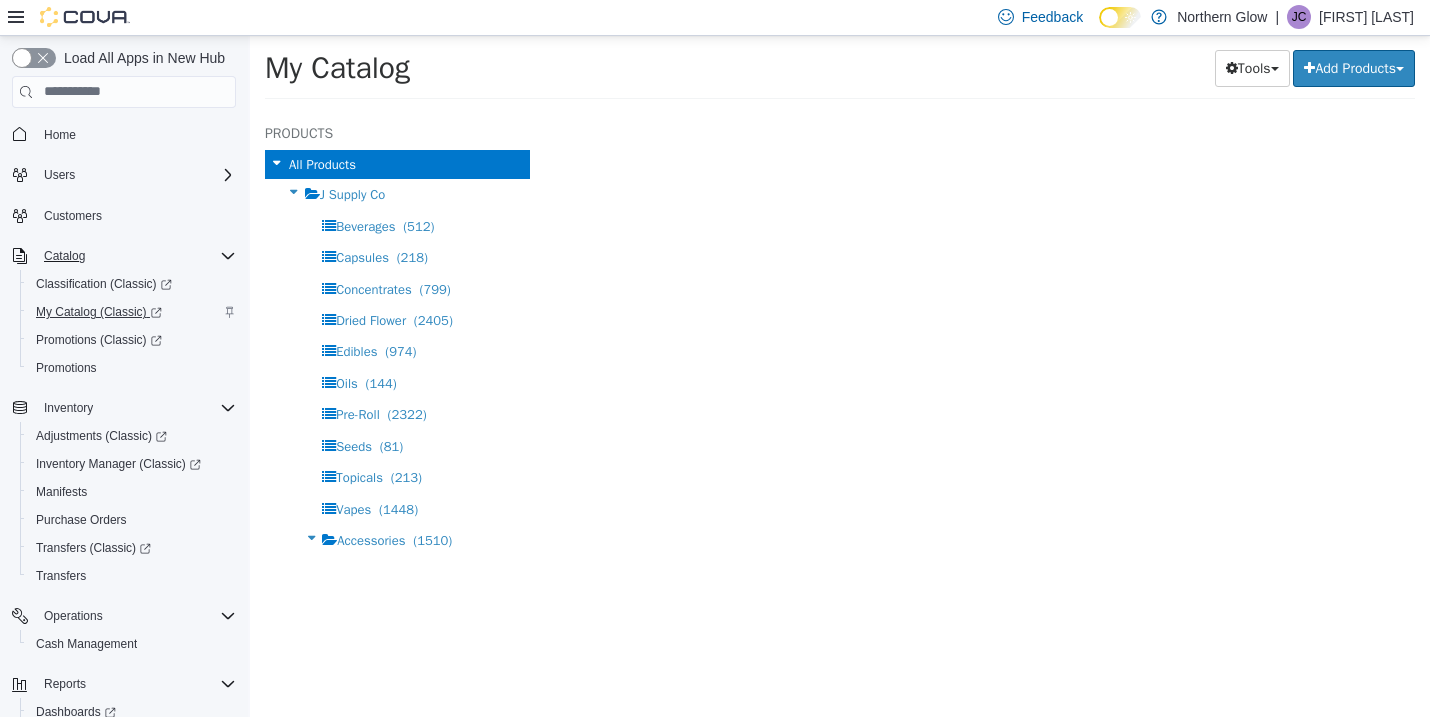 select on "**********" 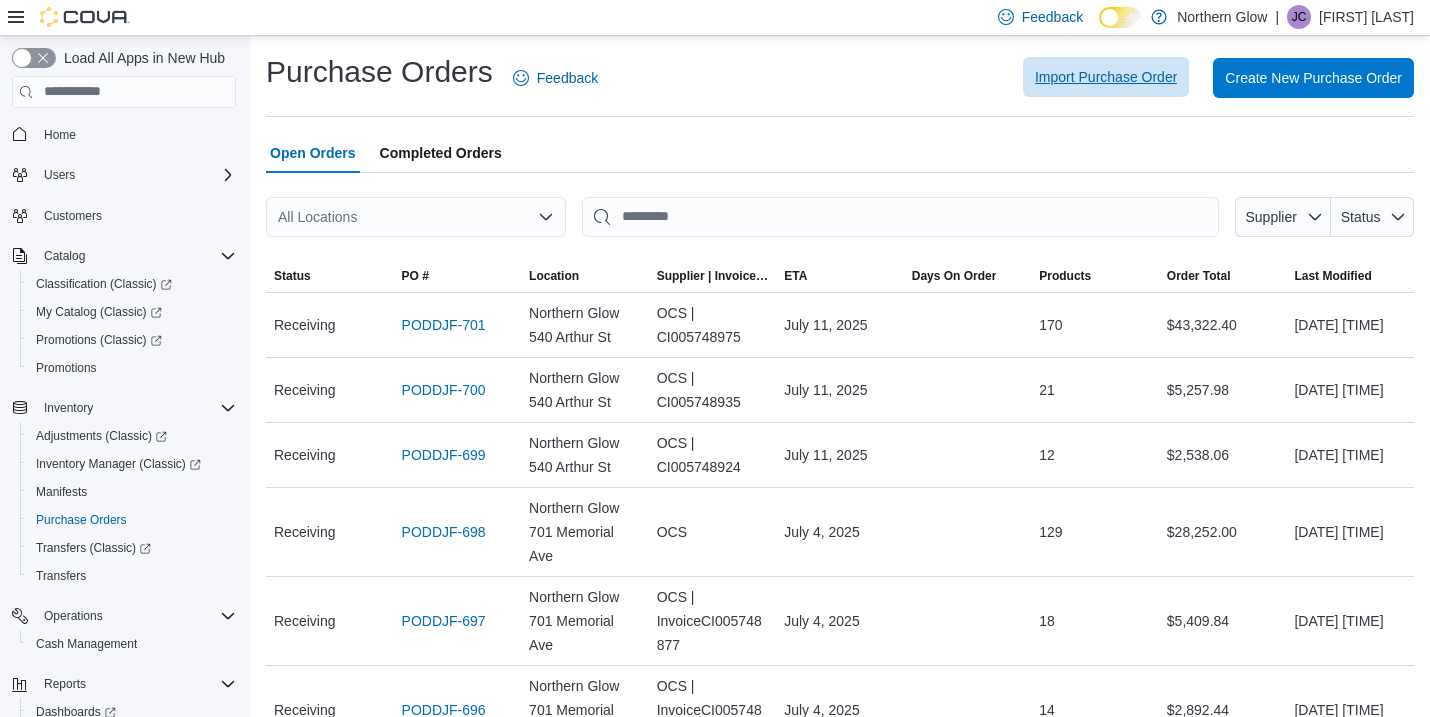 scroll, scrollTop: 0, scrollLeft: 0, axis: both 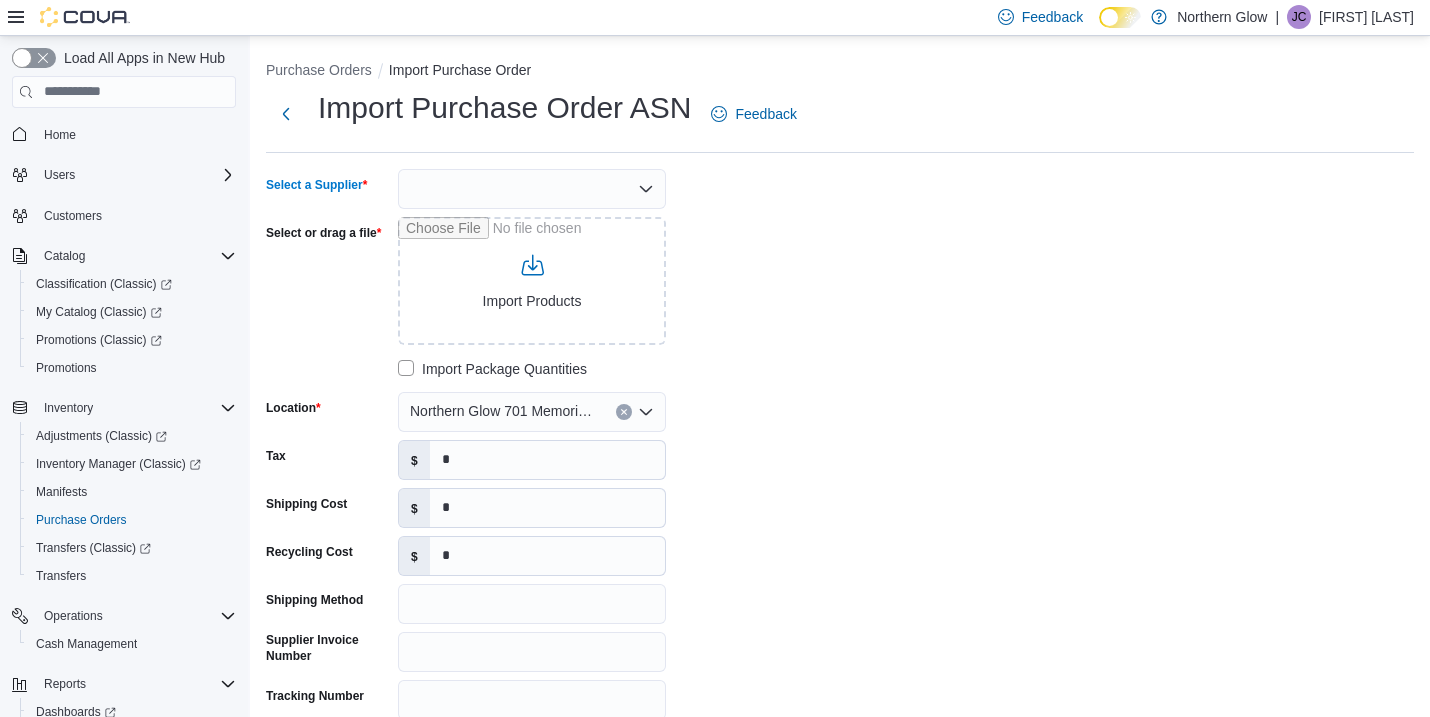 click at bounding box center [532, 189] 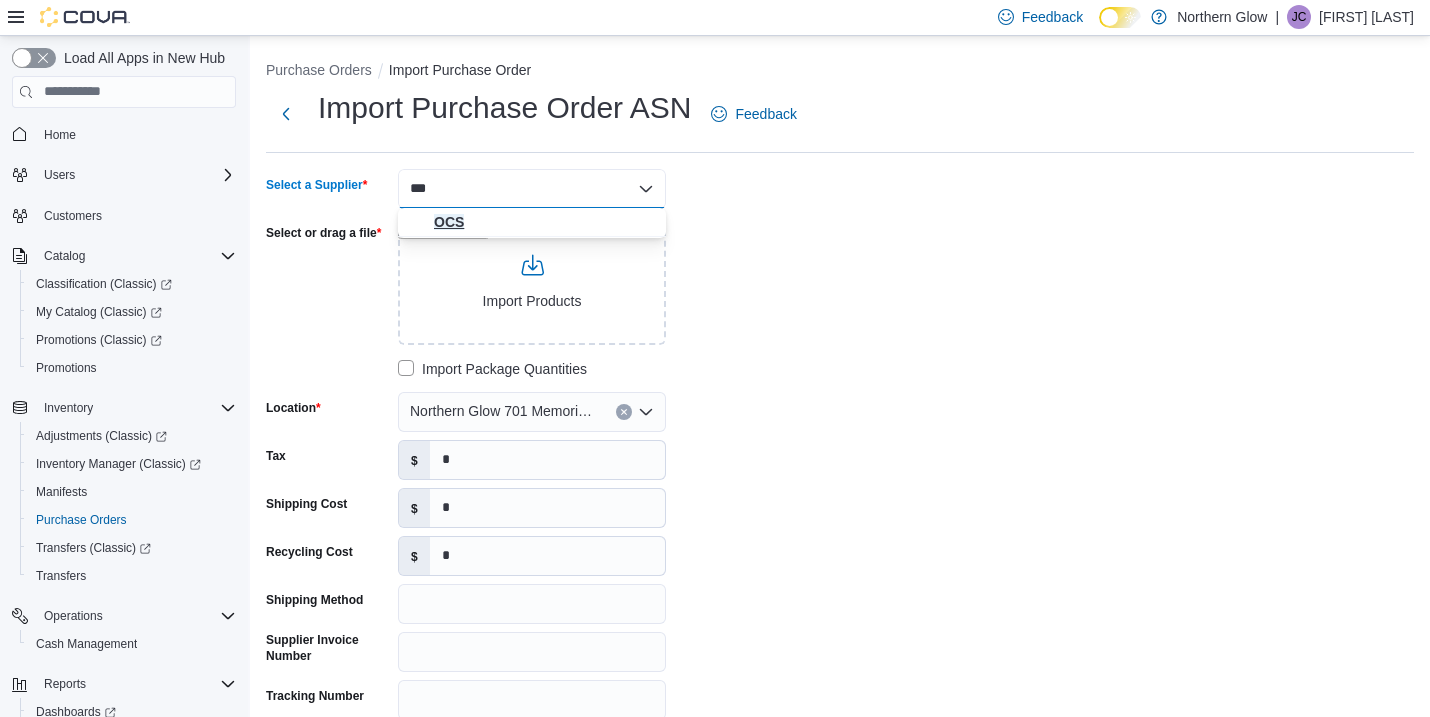 type on "***" 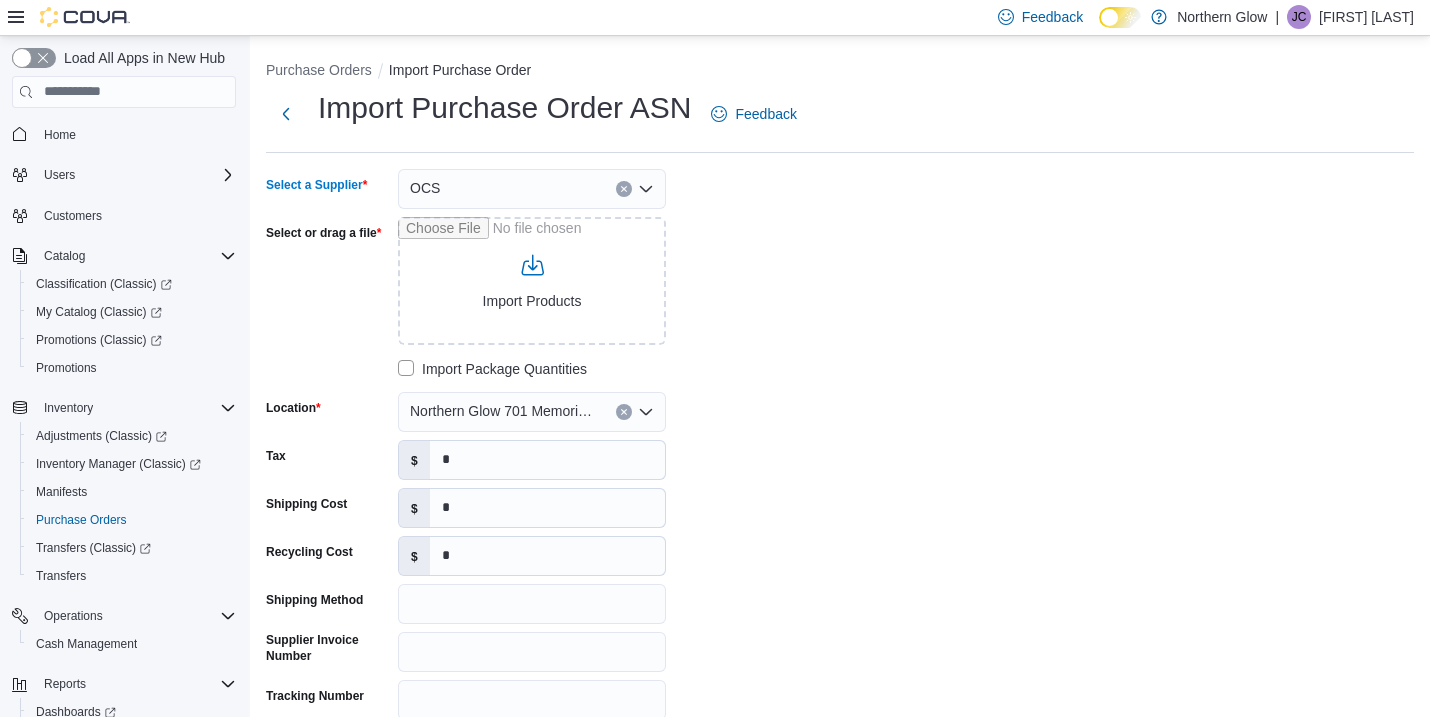 click on "Northern Glow 701 Memorial Ave" at bounding box center [503, 411] 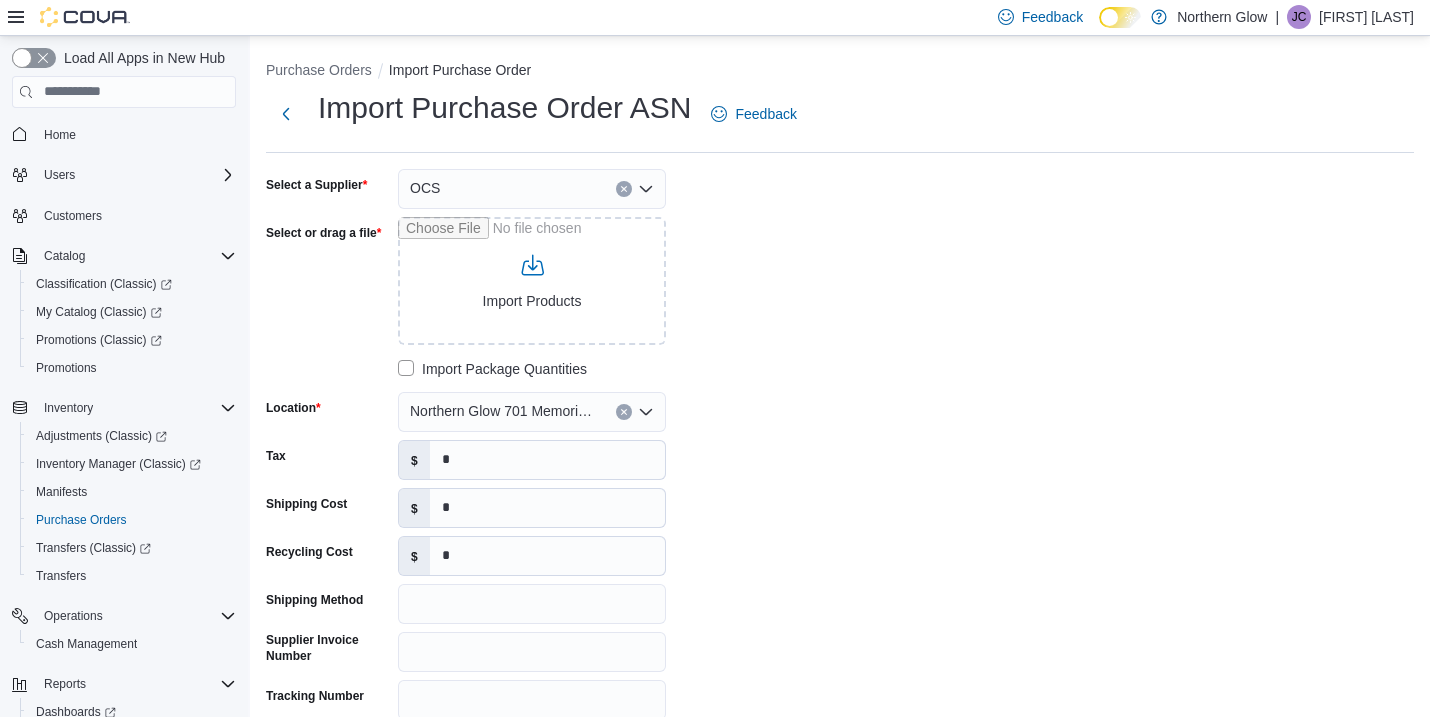 click on "Select a Supplier OCS Select or drag a file Import Products   Import Package Quantities Location [STREET_NAME] [NUMBER] [STREET_NAME] Tax $ * Shipping Cost $ * Recycling Cost $ * Shipping Method Supplier Invoice Number Tracking Number Notes" at bounding box center [566, 468] 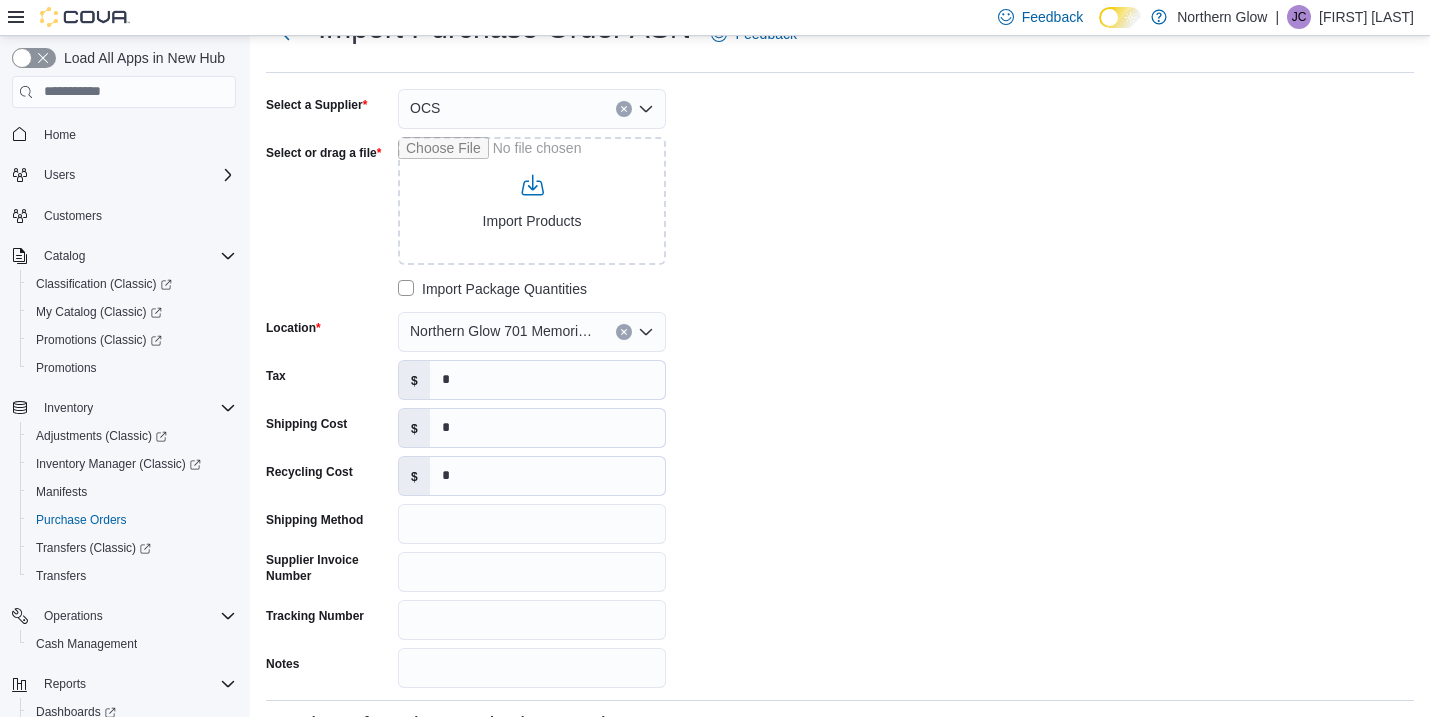 scroll, scrollTop: 88, scrollLeft: 0, axis: vertical 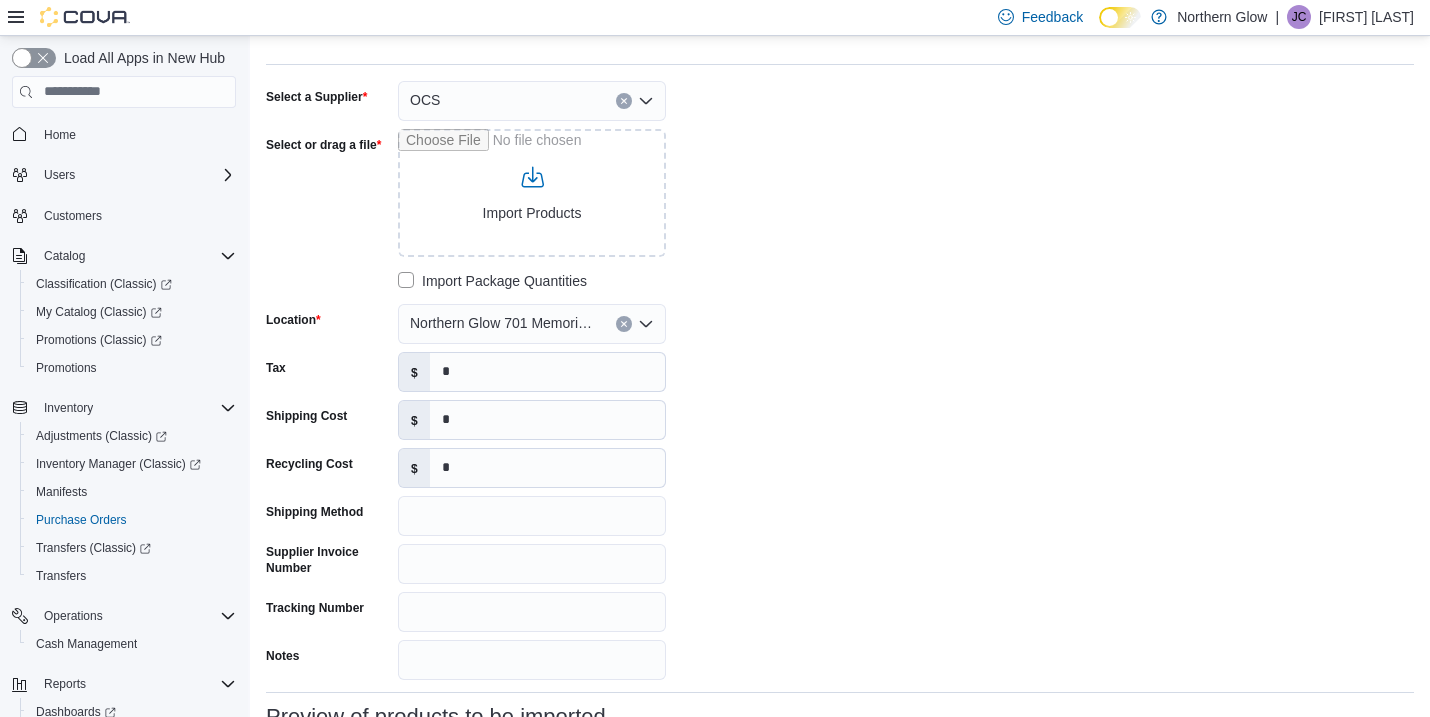 click on "Northern Glow 701 Memorial Ave" at bounding box center (503, 323) 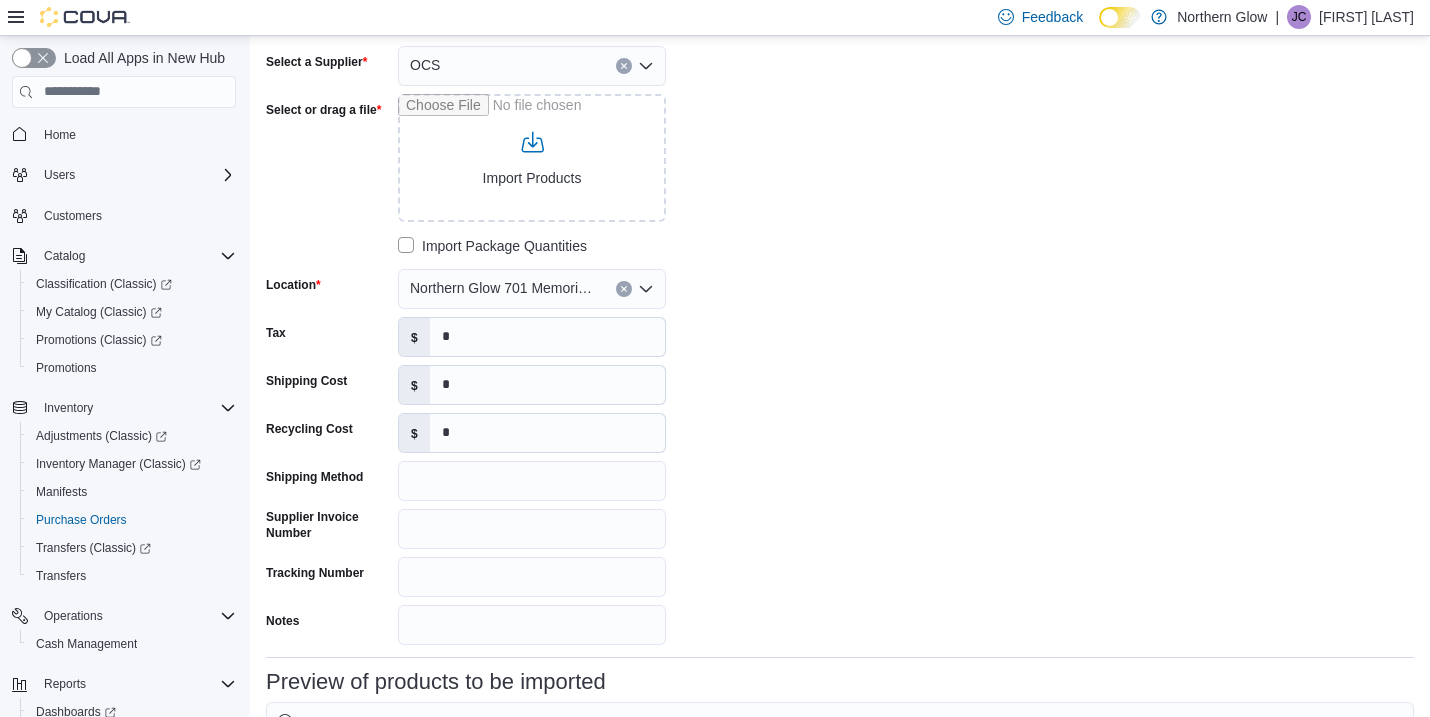 scroll, scrollTop: 126, scrollLeft: 0, axis: vertical 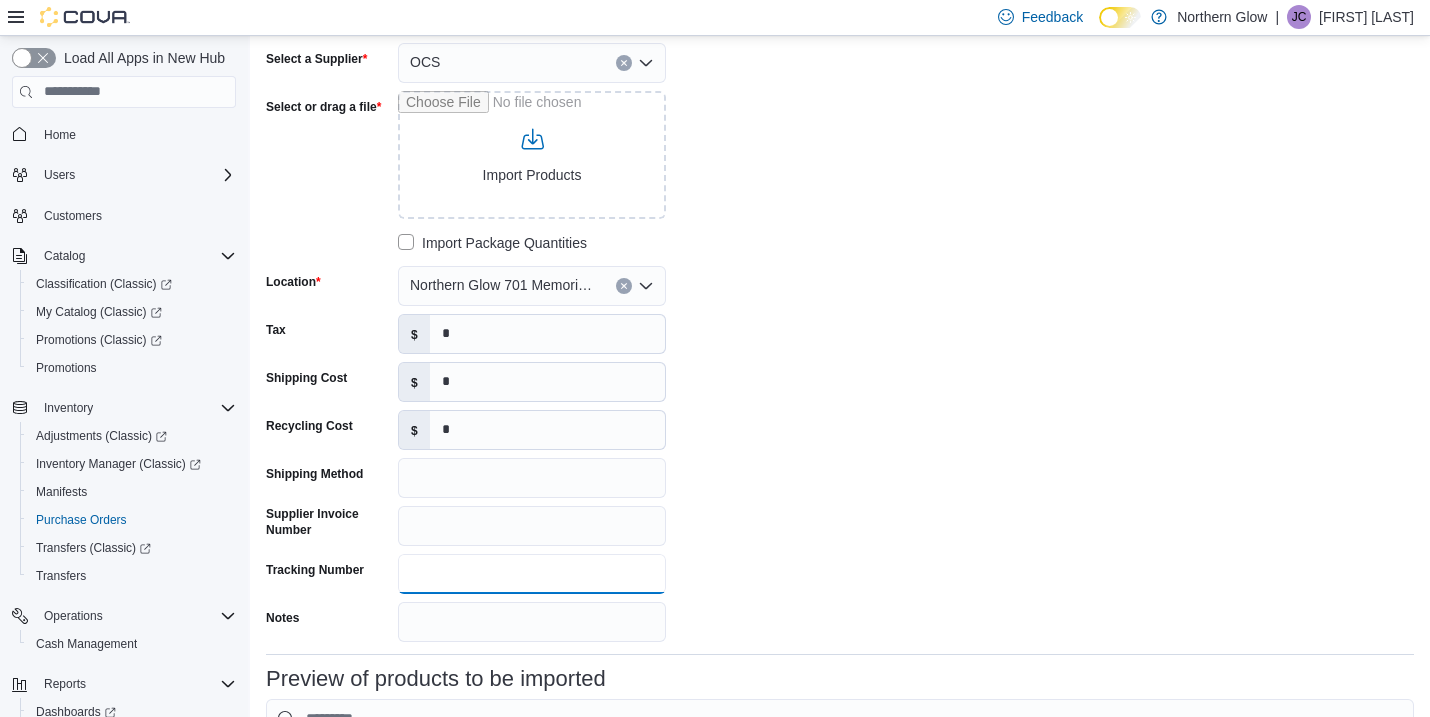 click on "Tracking Number" at bounding box center (532, 574) 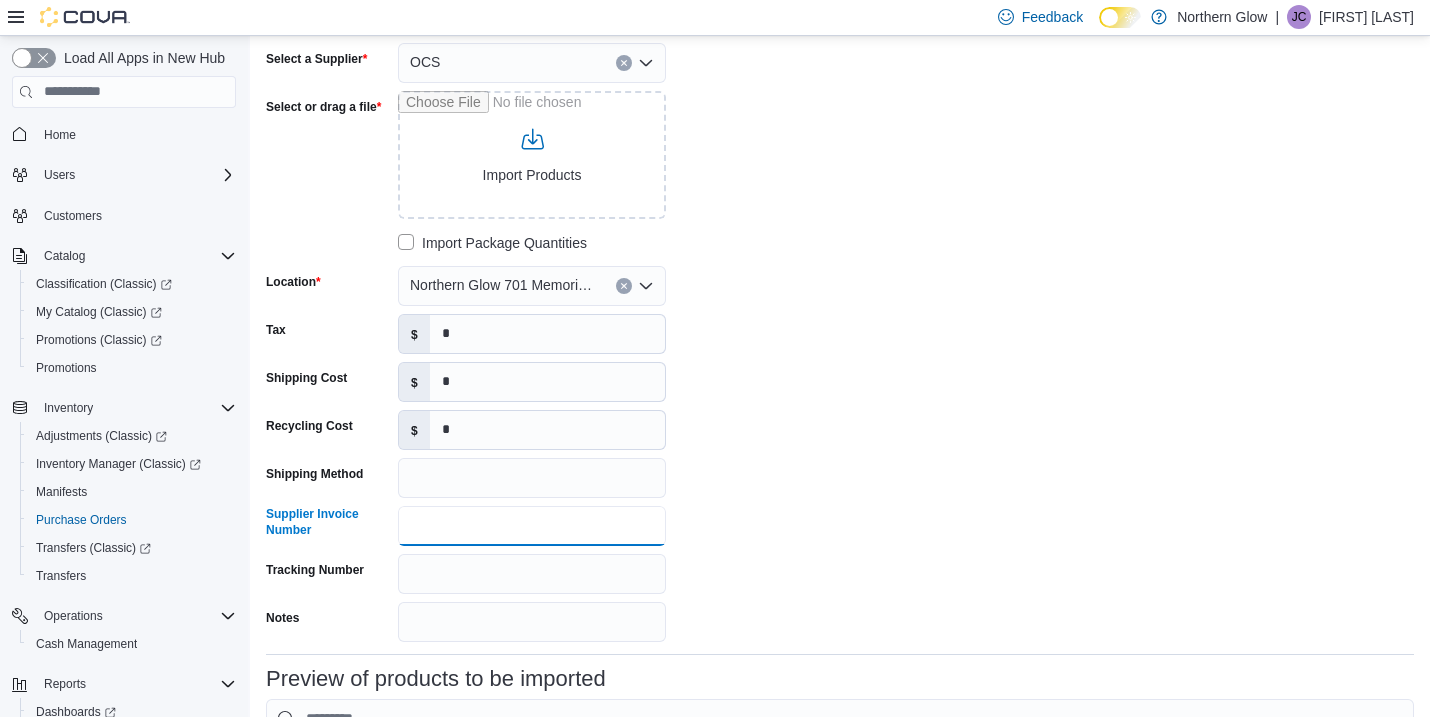 click on "Supplier Invoice Number" at bounding box center (532, 526) 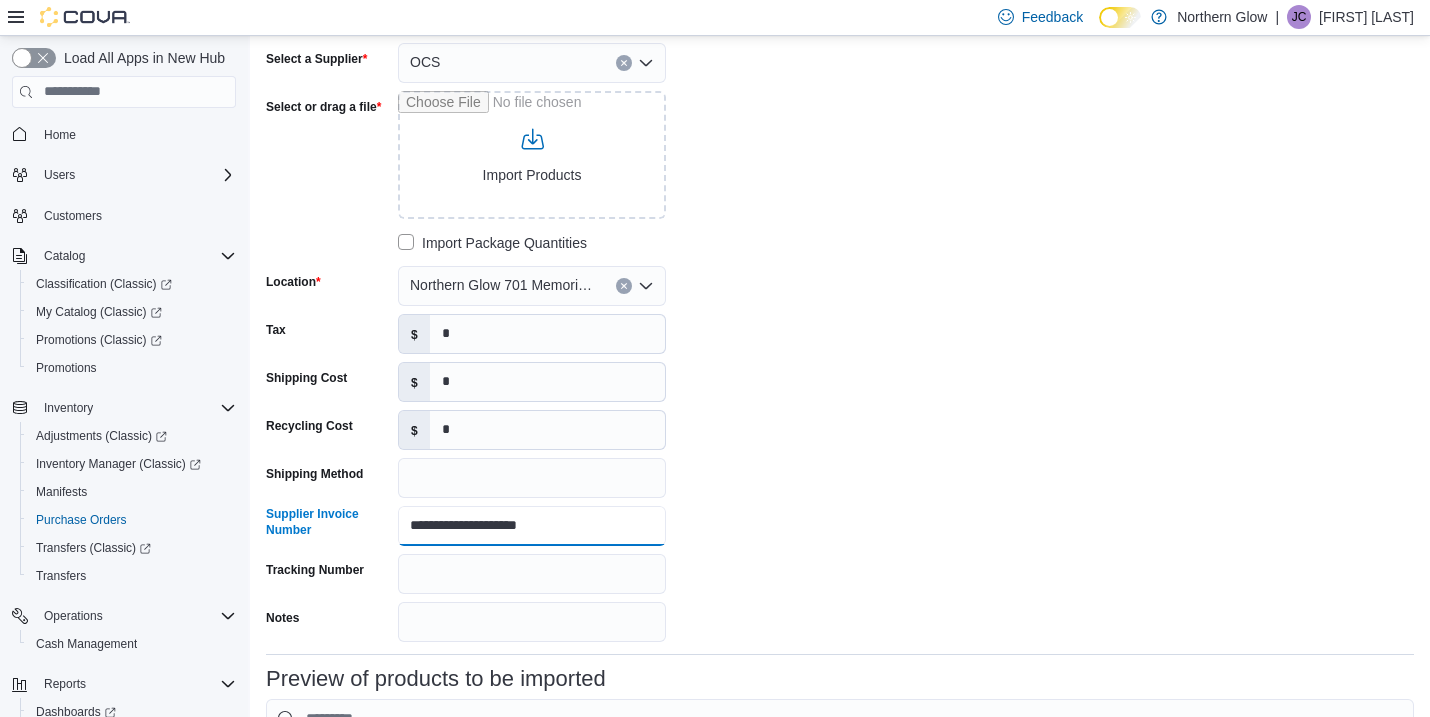drag, startPoint x: 453, startPoint y: 523, endPoint x: 320, endPoint y: 480, distance: 139.7784 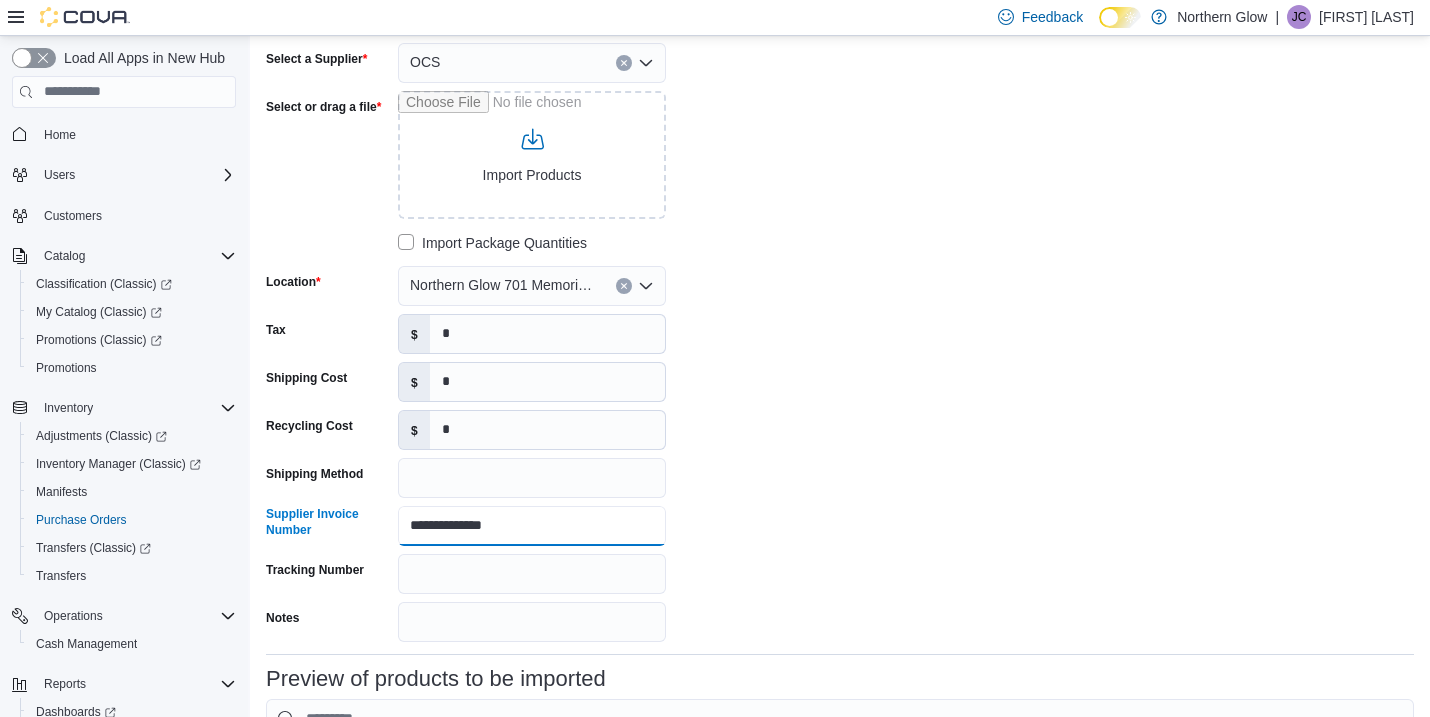 type on "**********" 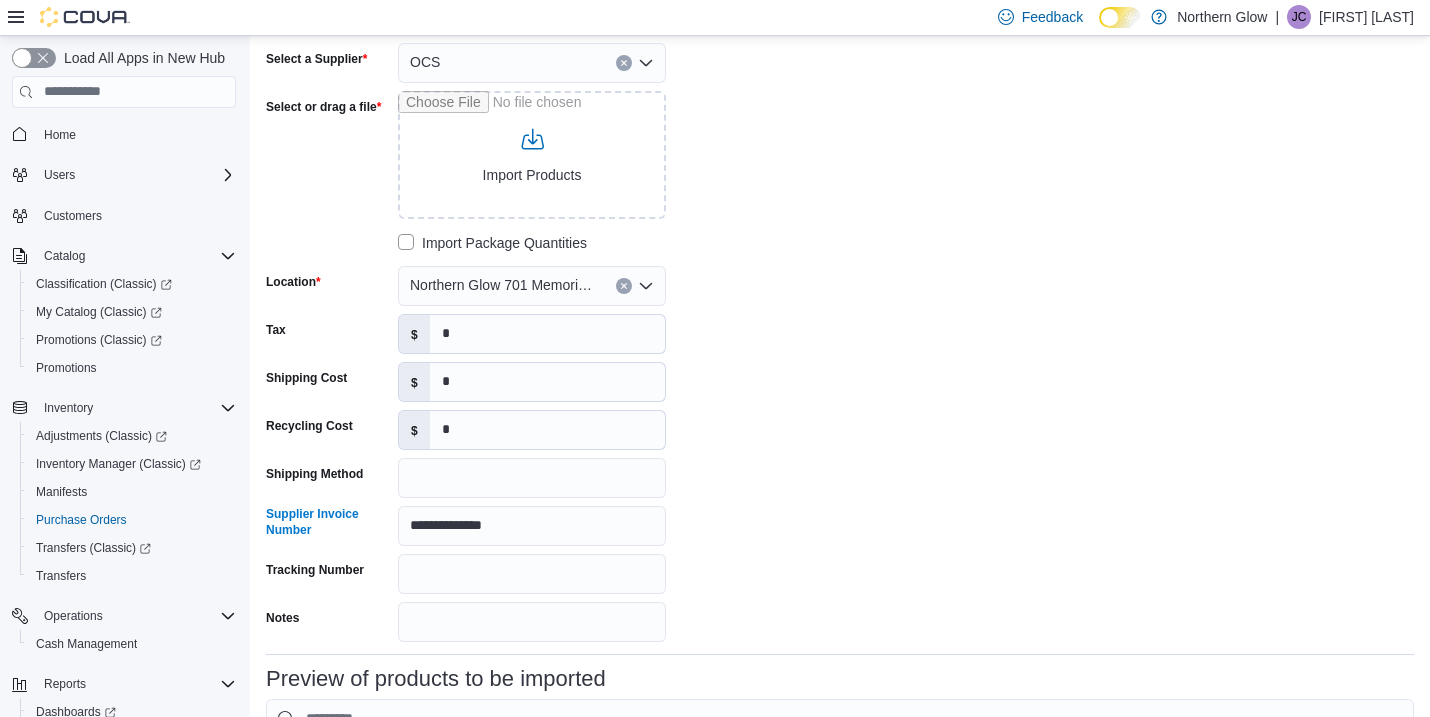 click on "**********" at bounding box center [840, 342] 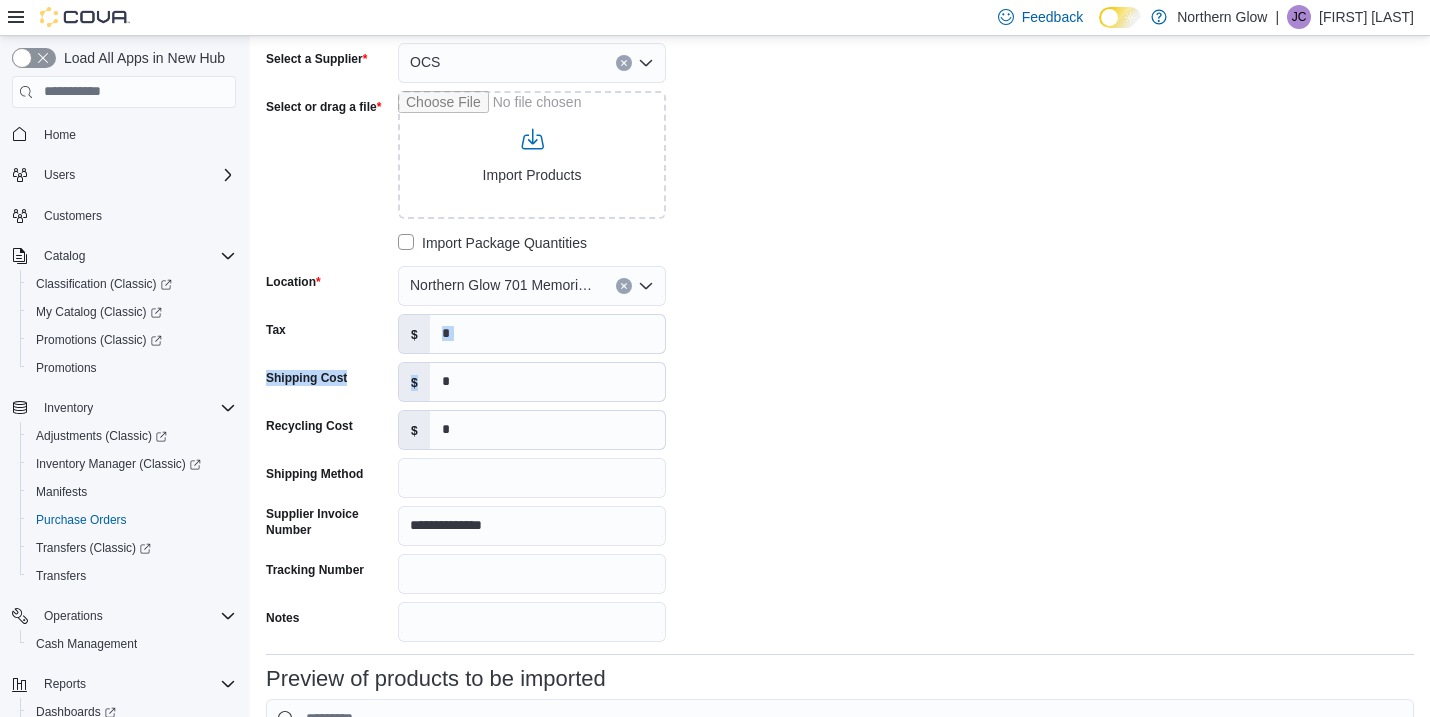 click on "**********" at bounding box center (566, 342) 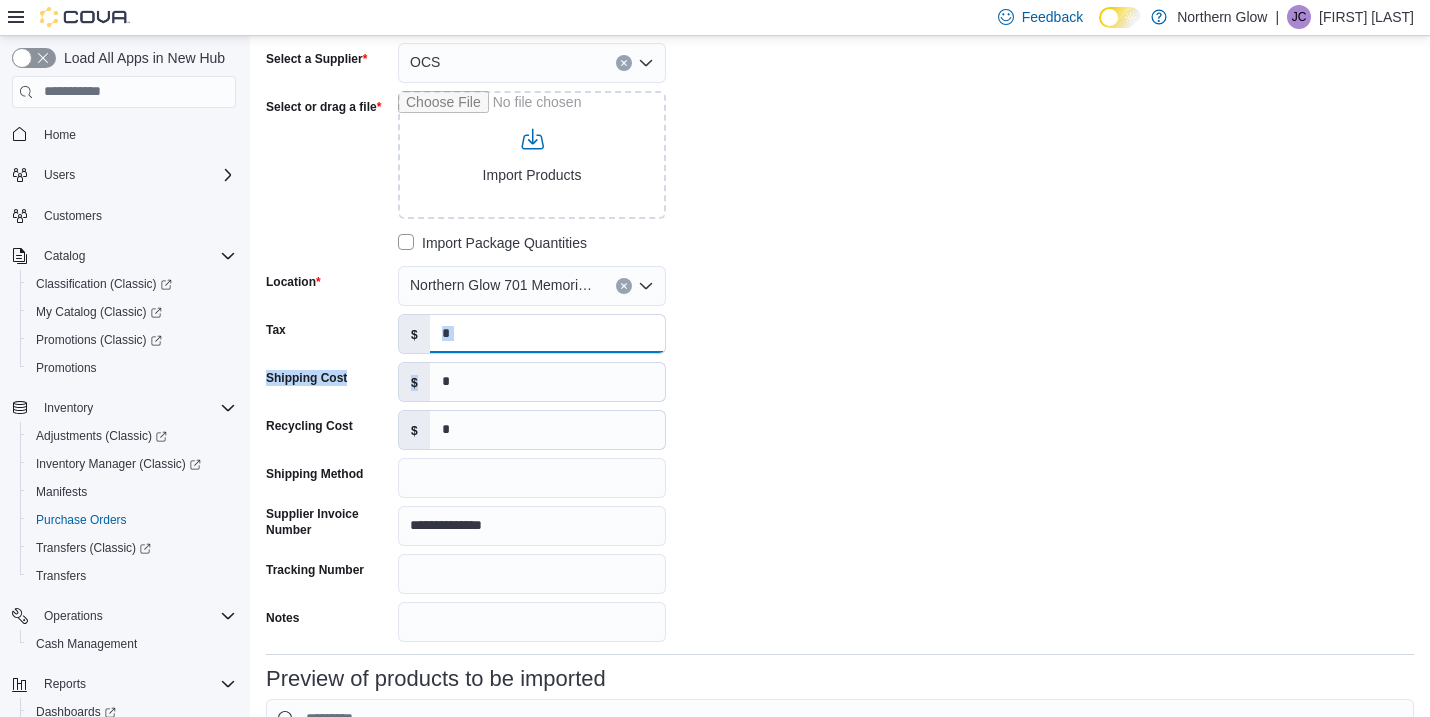 click on "*" at bounding box center [547, 334] 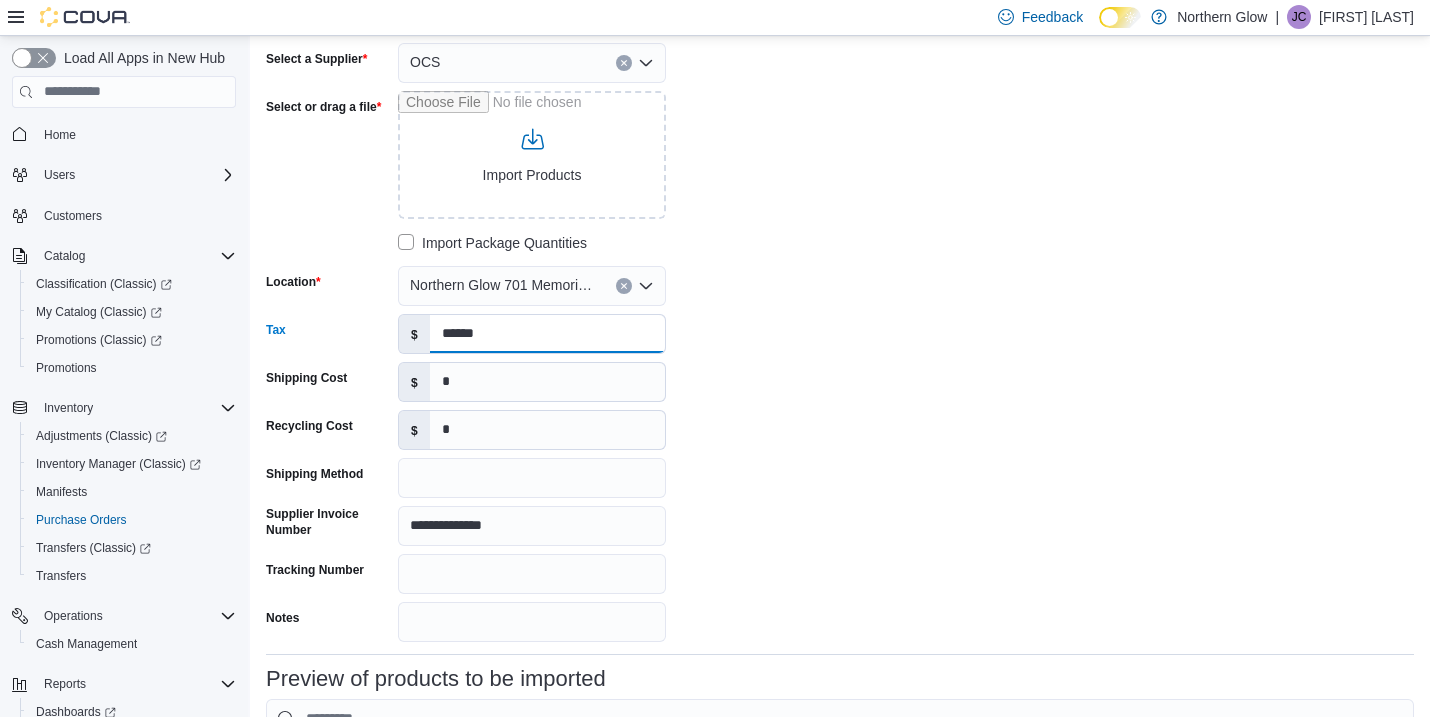 type on "******" 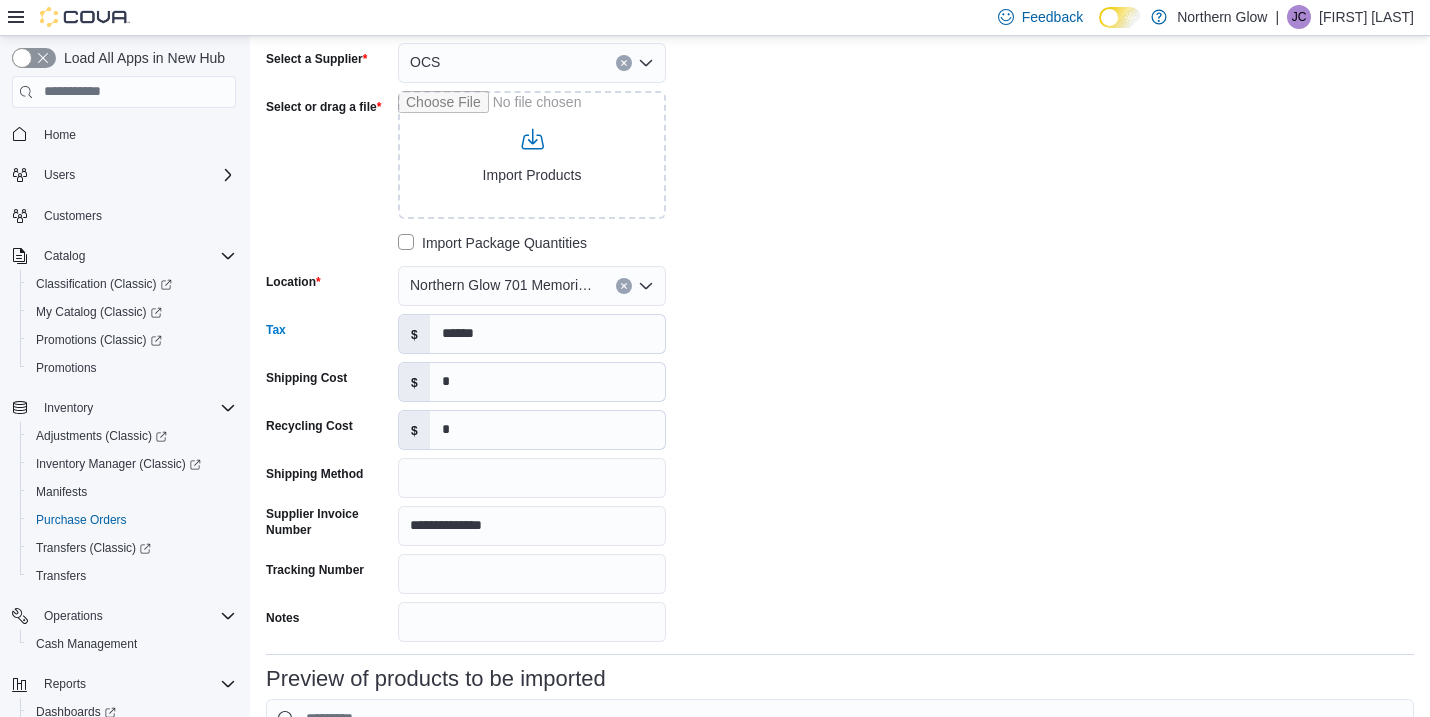 click on "**********" at bounding box center (840, 342) 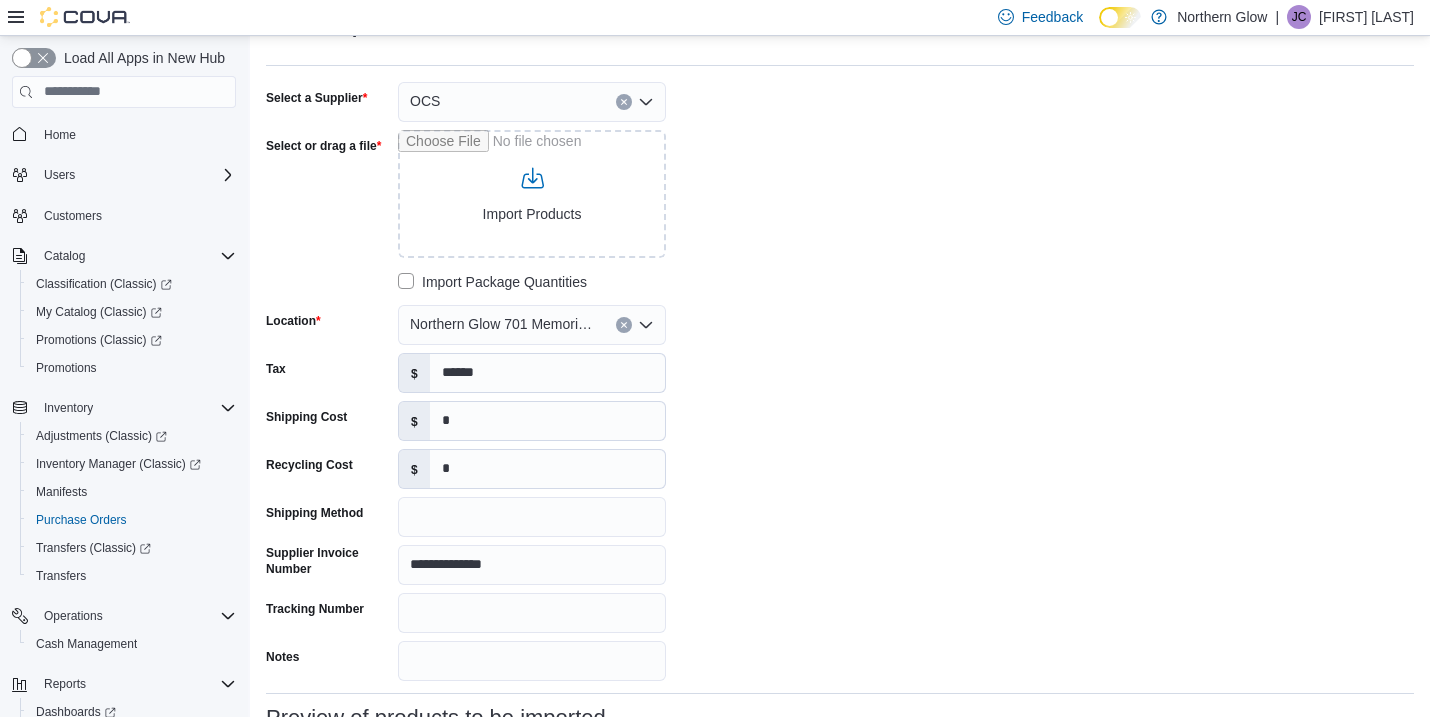 scroll, scrollTop: 18, scrollLeft: 0, axis: vertical 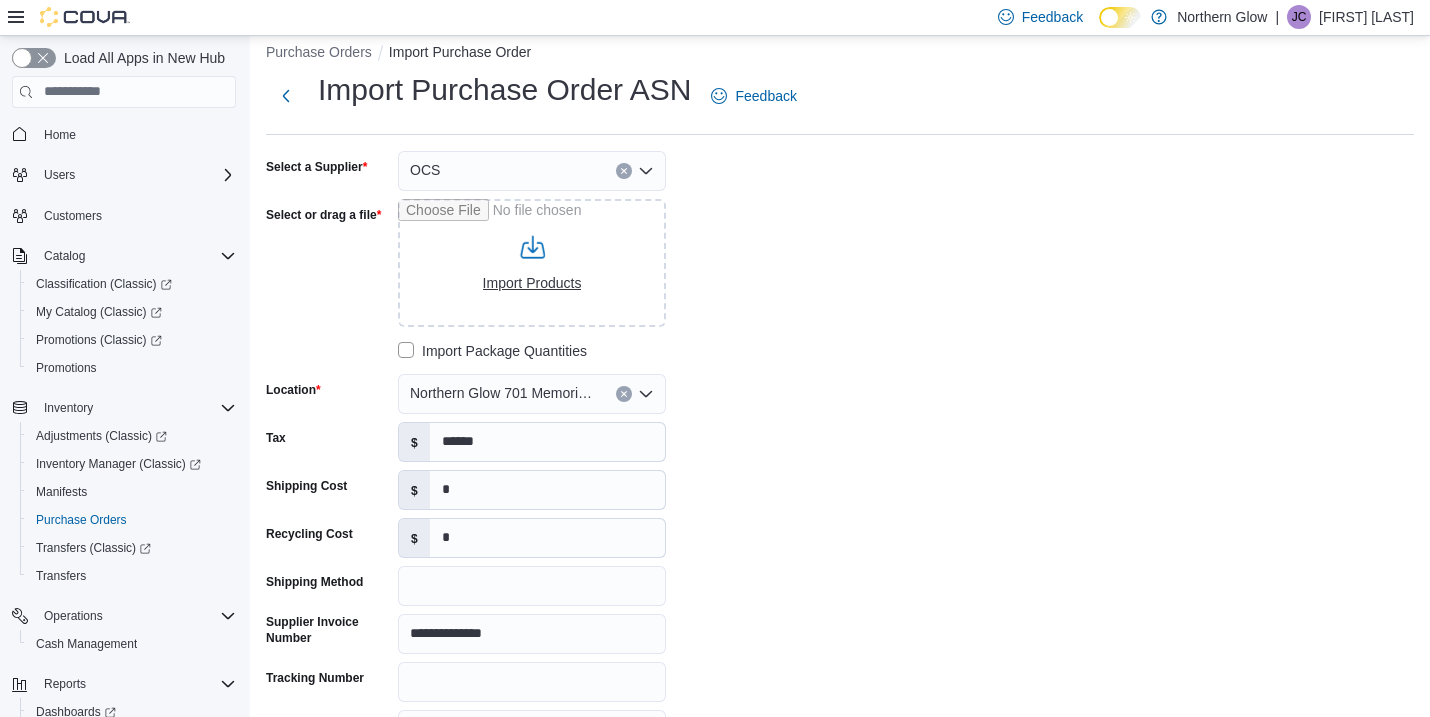 click on "Select or drag a file" at bounding box center (532, 263) 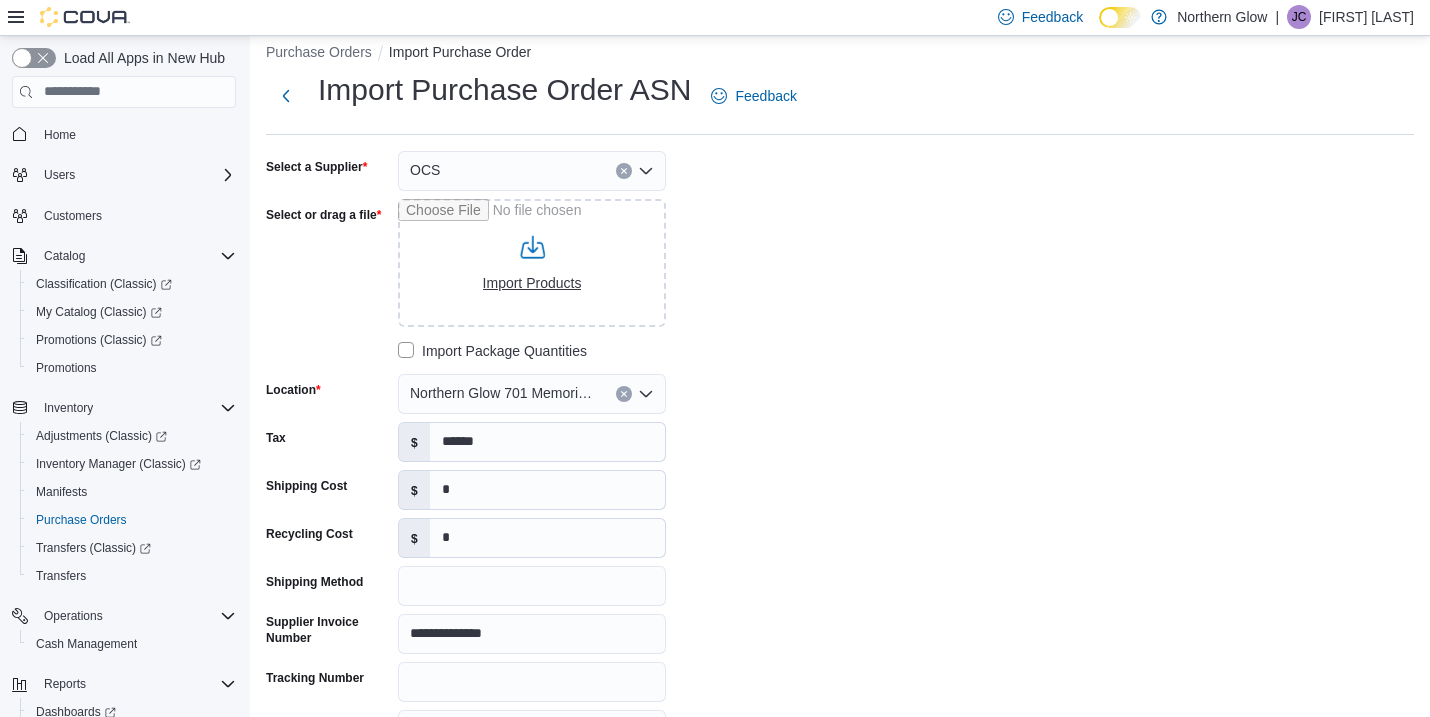 type on "**********" 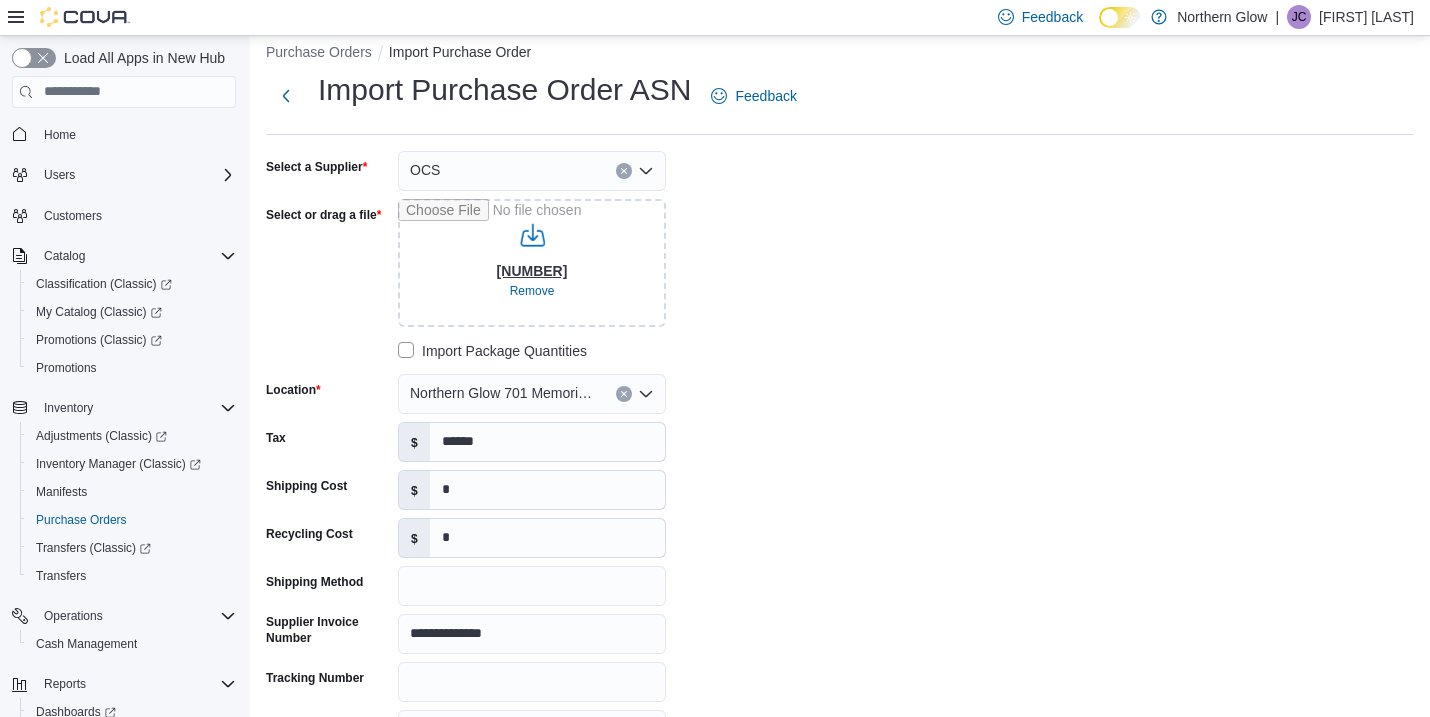 type on "**********" 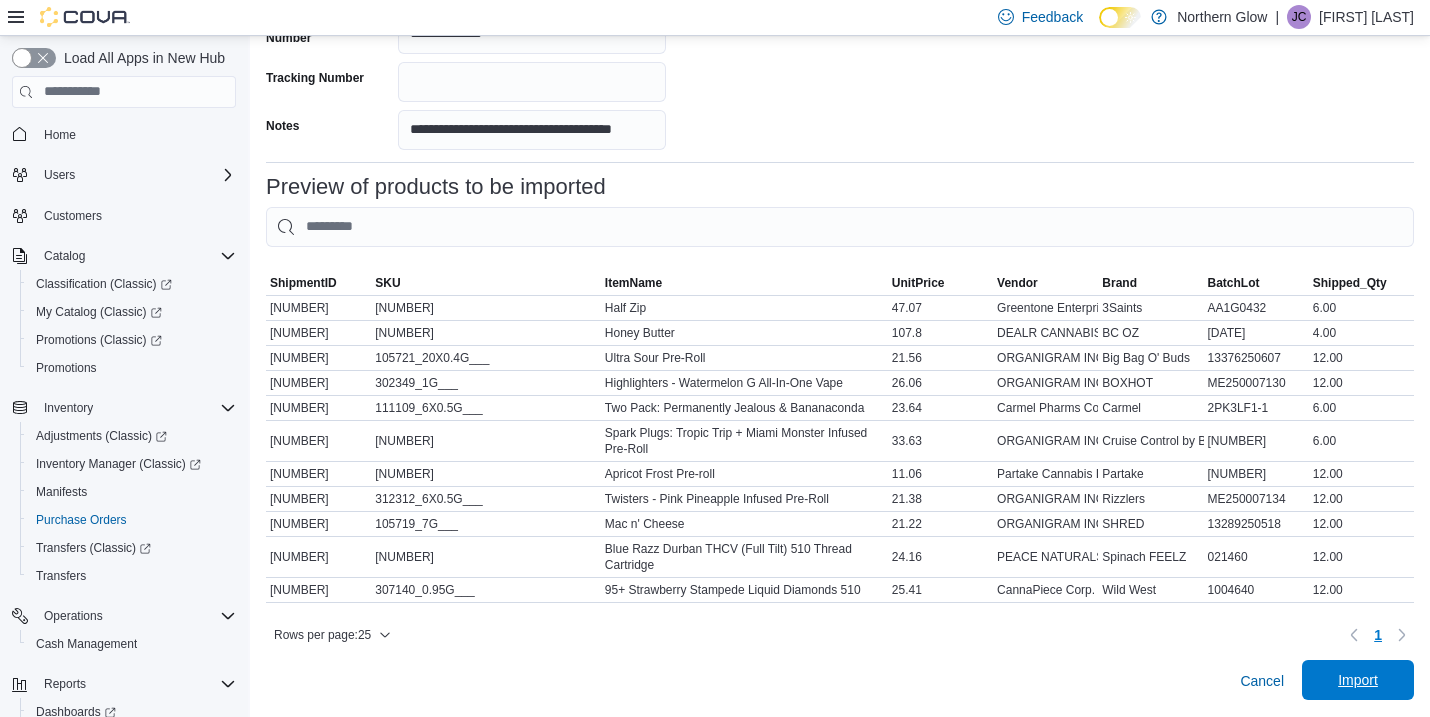 scroll, scrollTop: 617, scrollLeft: 0, axis: vertical 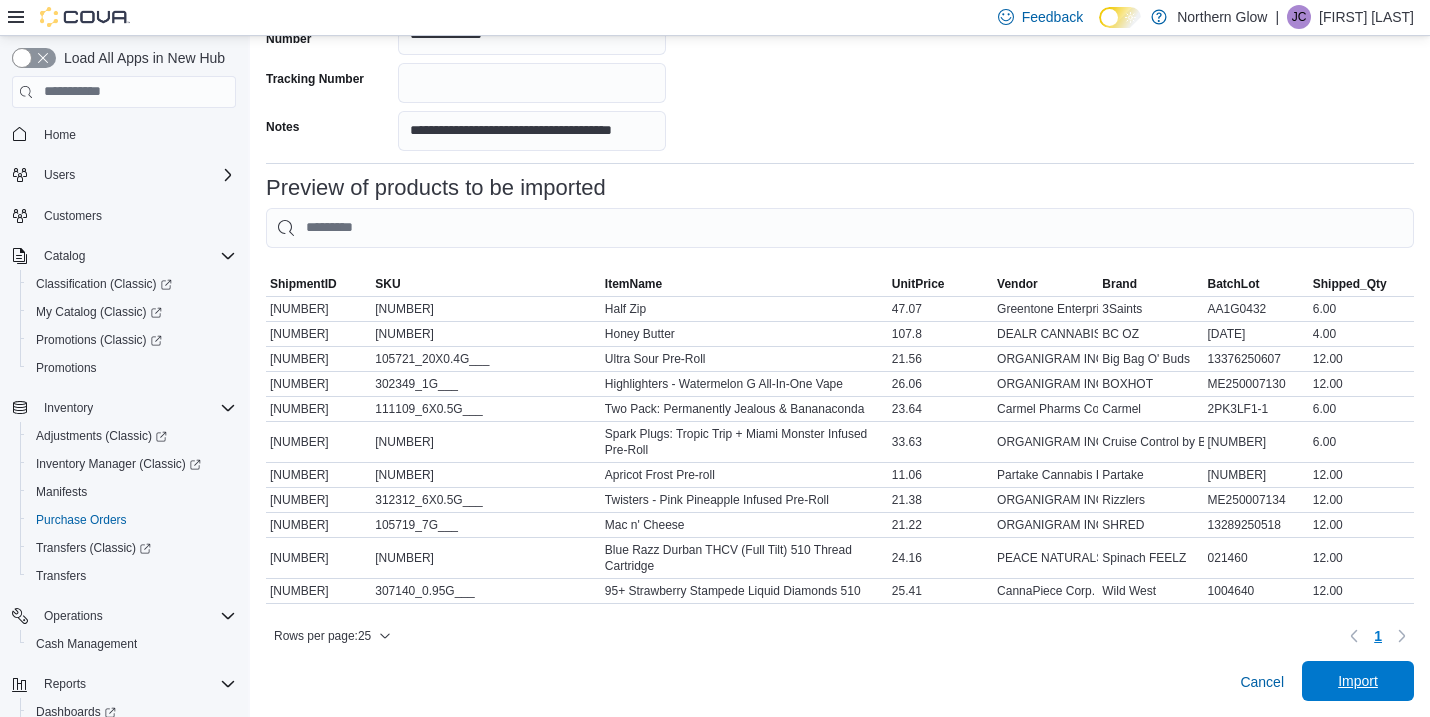 click on "Import" at bounding box center [1358, 681] 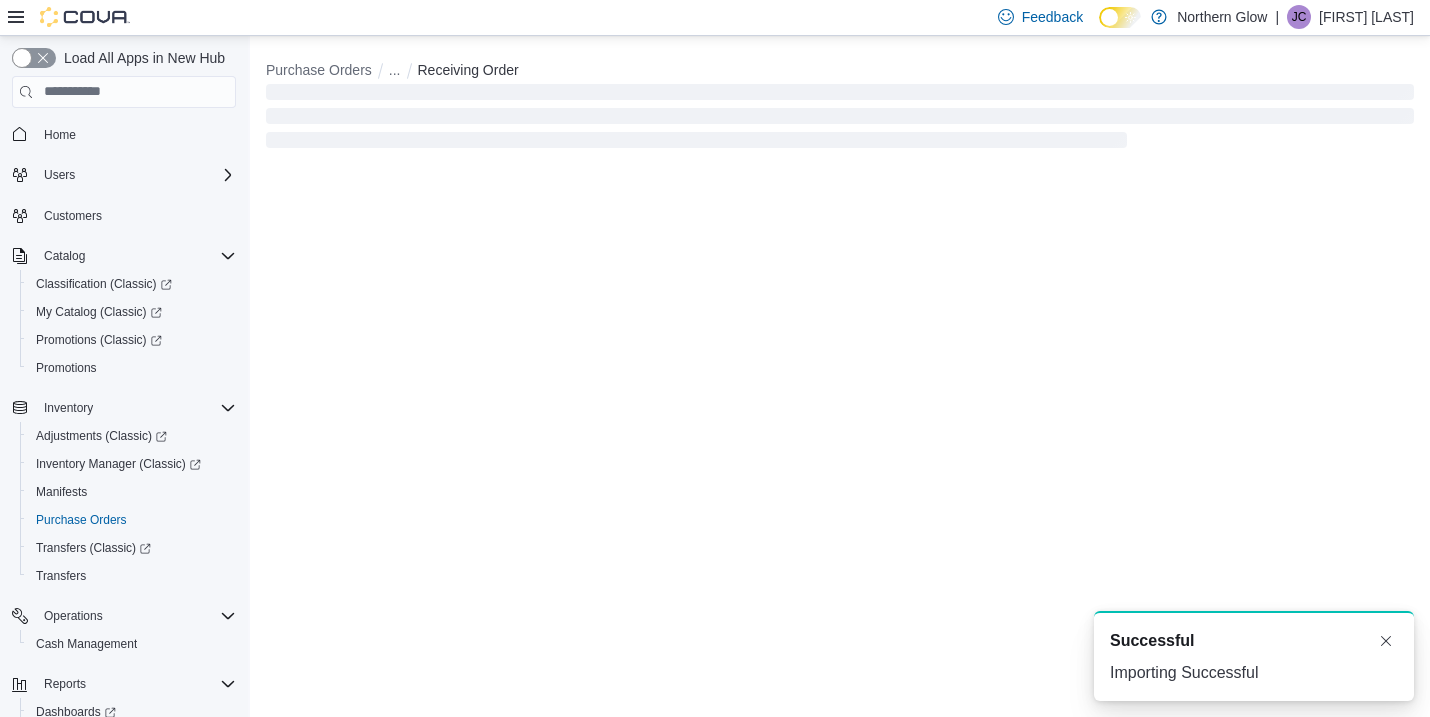 scroll, scrollTop: 0, scrollLeft: 0, axis: both 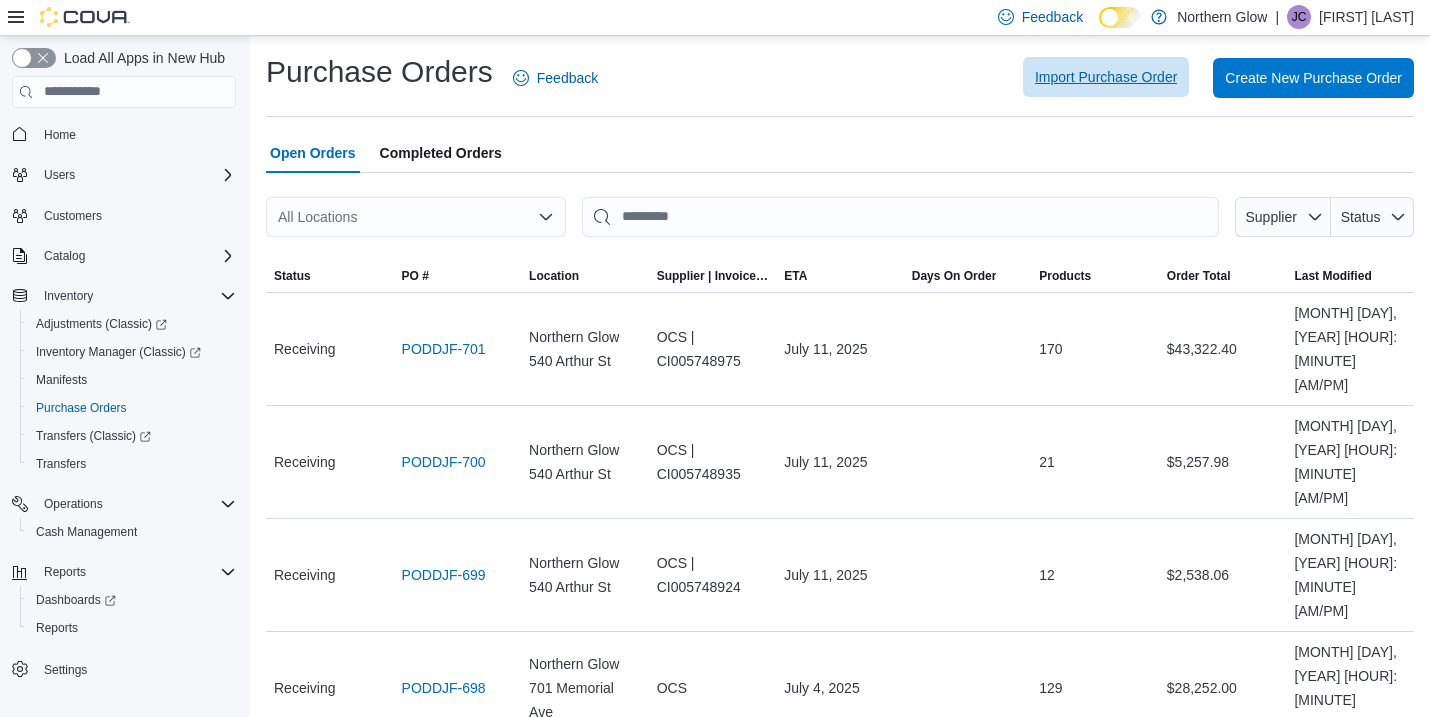 click on "Import Purchase Order" at bounding box center (1106, 77) 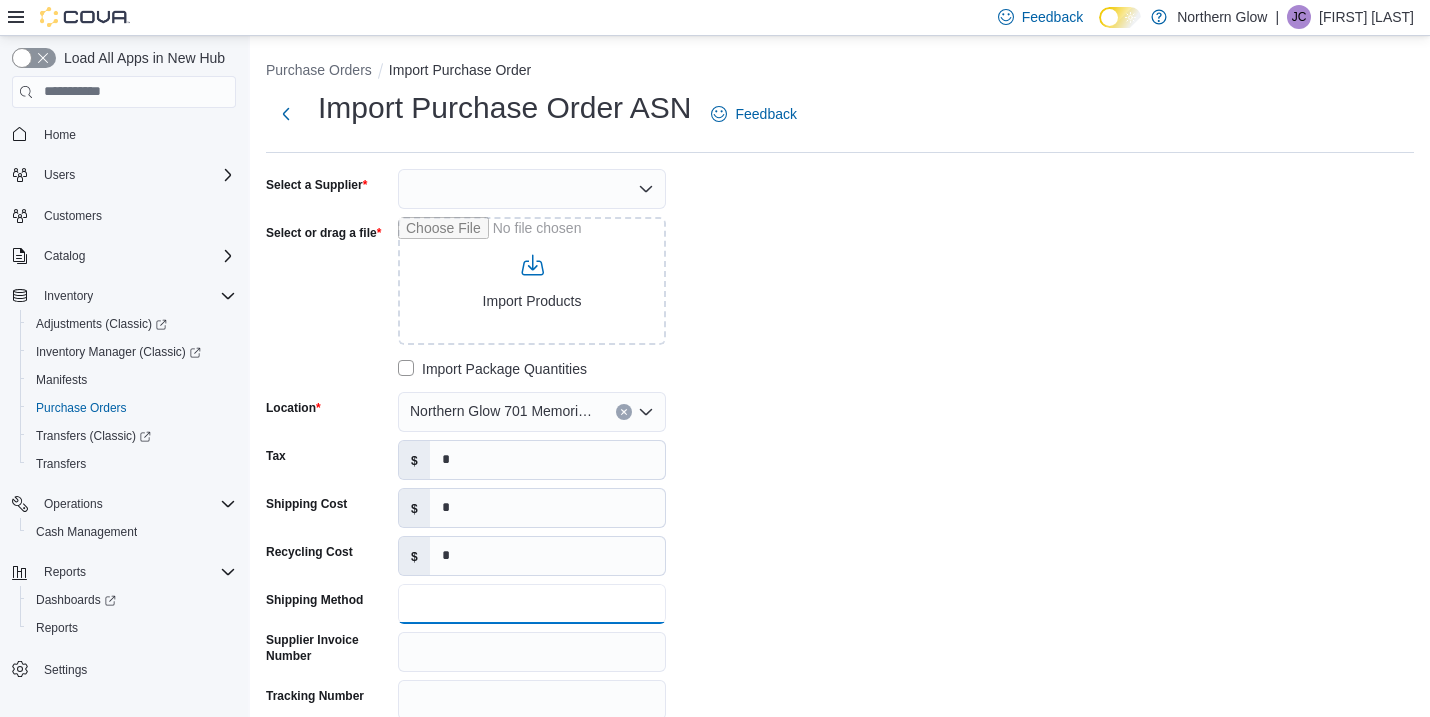 click on "Shipping Method" at bounding box center [532, 604] 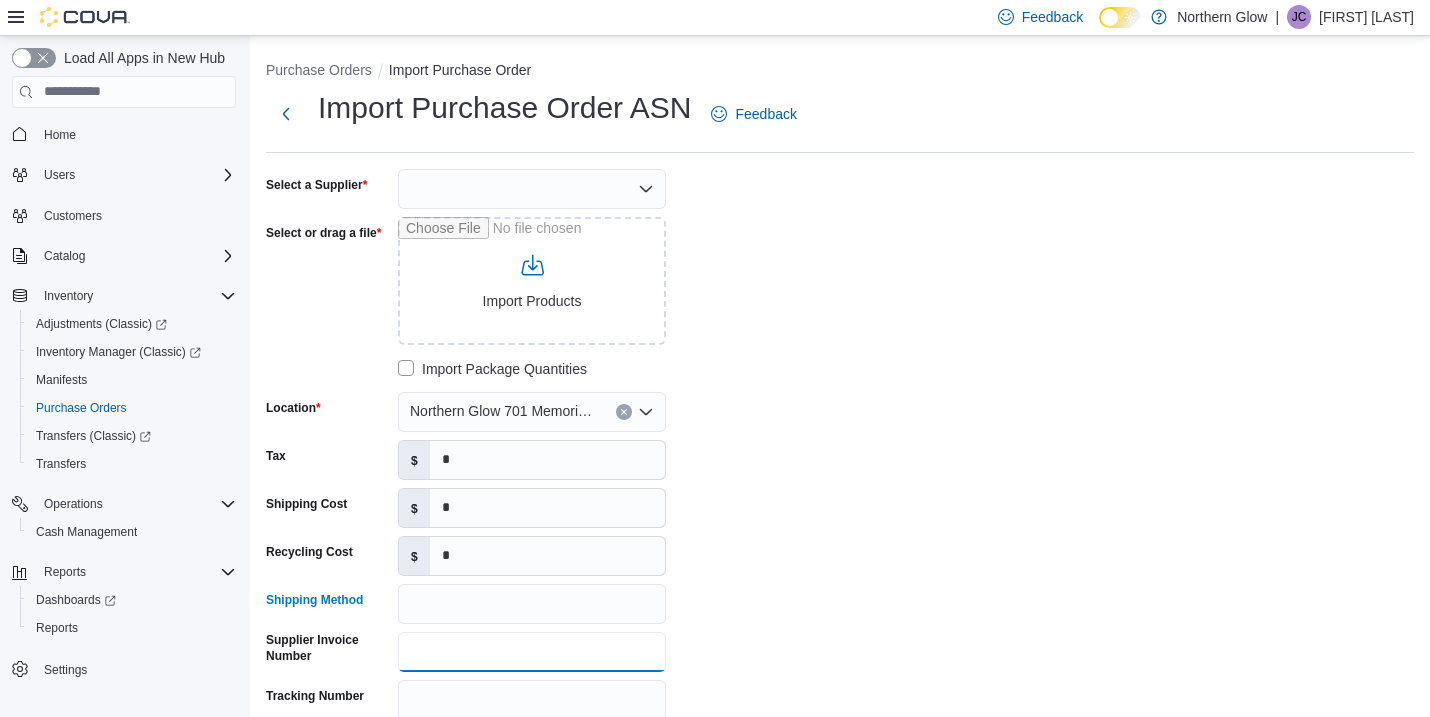click on "Supplier Invoice Number" at bounding box center (532, 652) 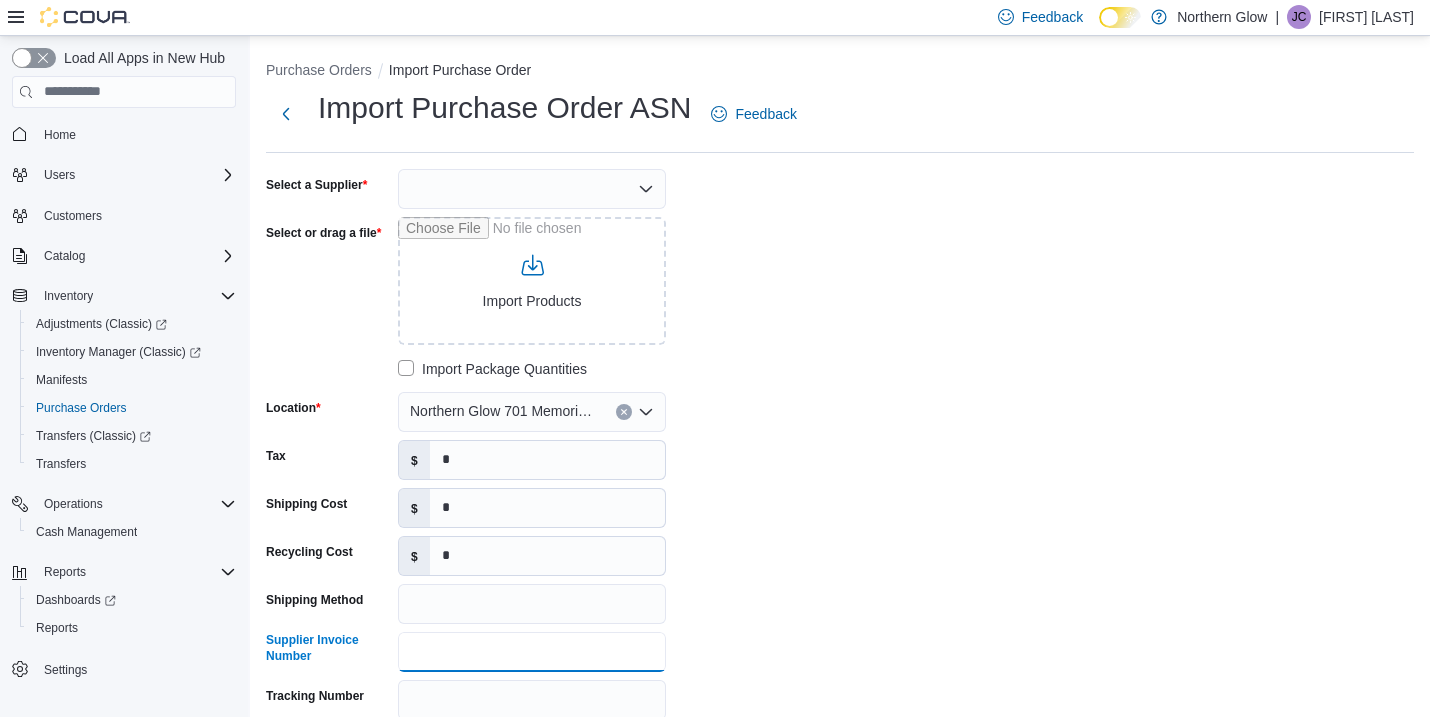 paste on "**********" 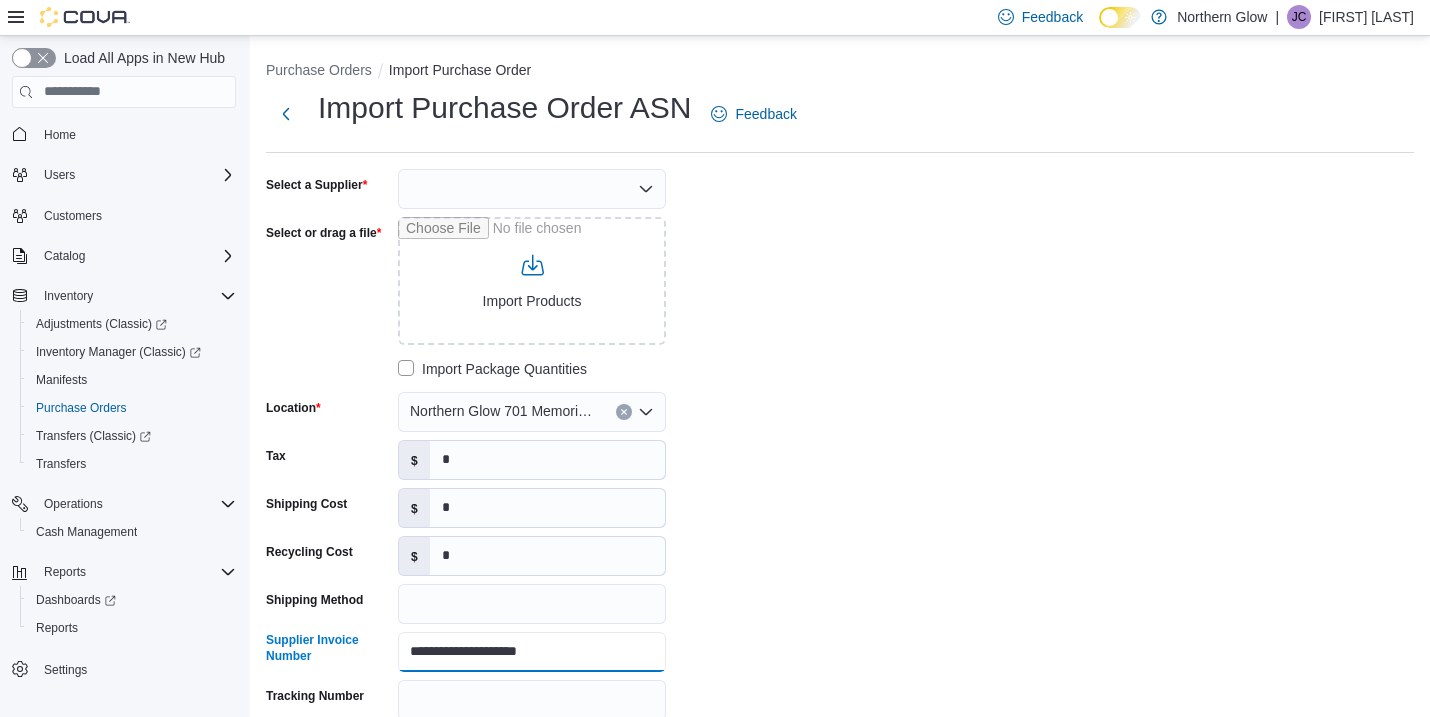drag, startPoint x: 453, startPoint y: 651, endPoint x: 304, endPoint y: 638, distance: 149.56604 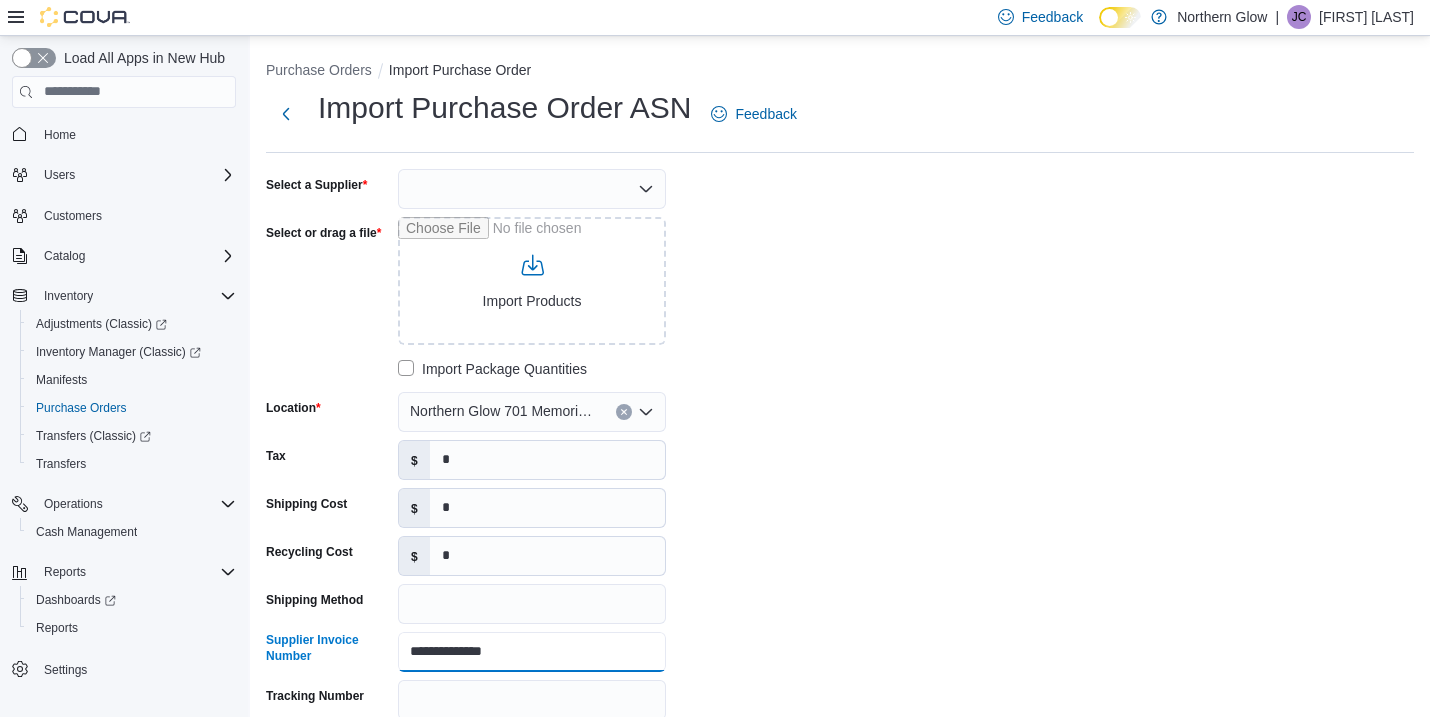 type on "**********" 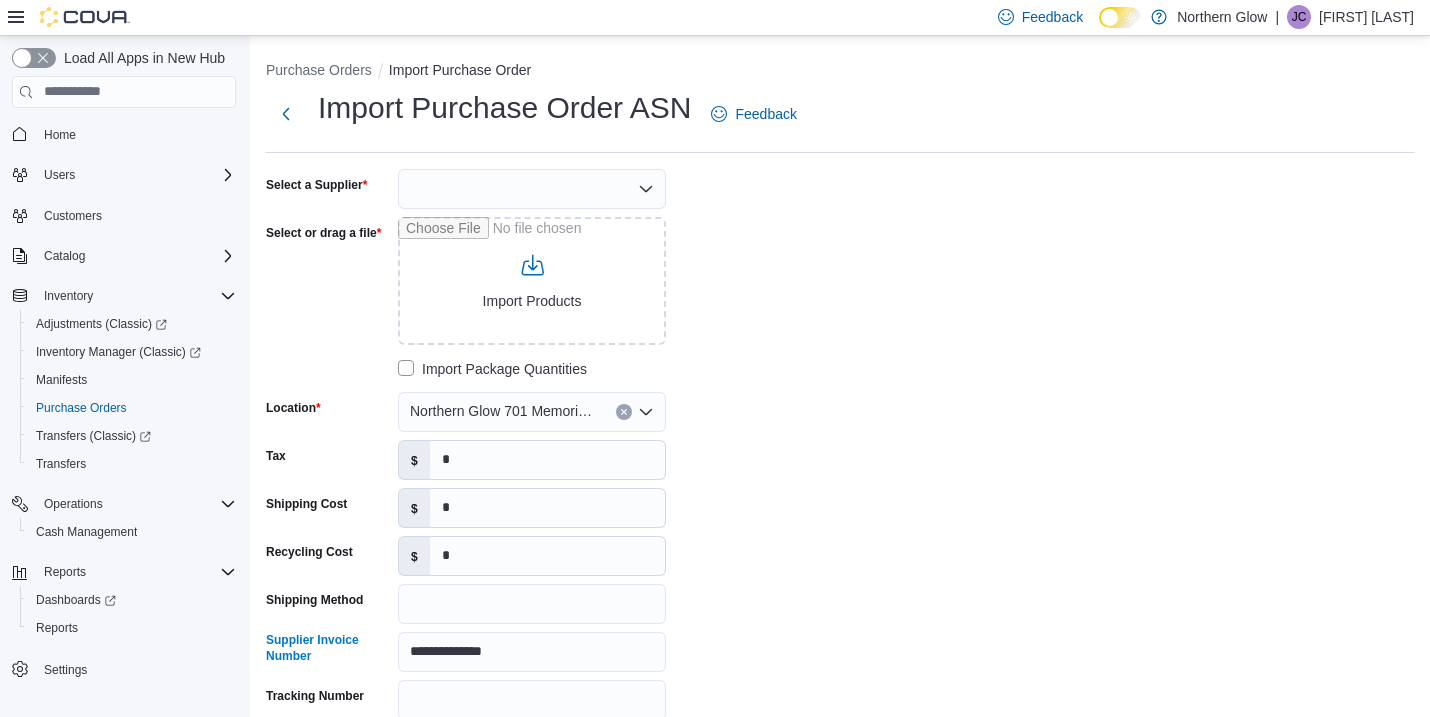 click on "**********" at bounding box center [566, 468] 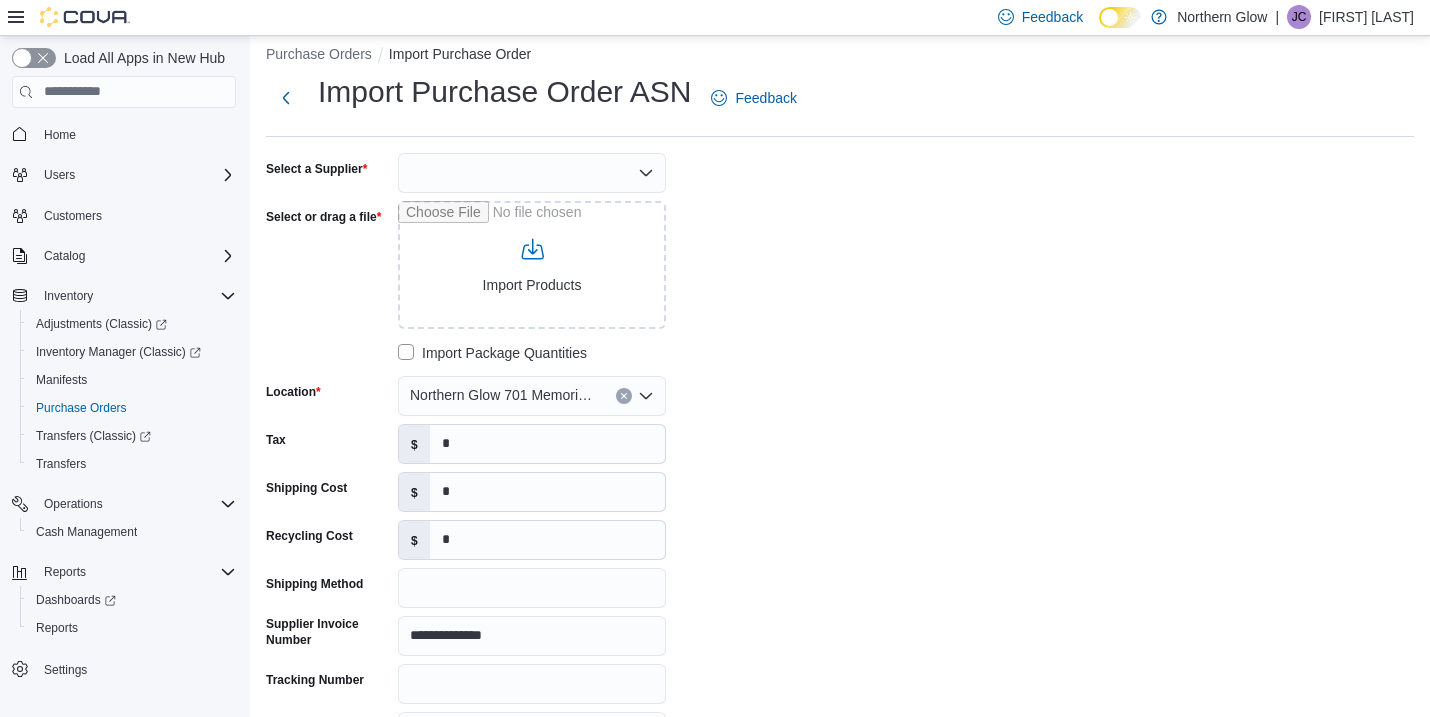 scroll, scrollTop: 18, scrollLeft: 0, axis: vertical 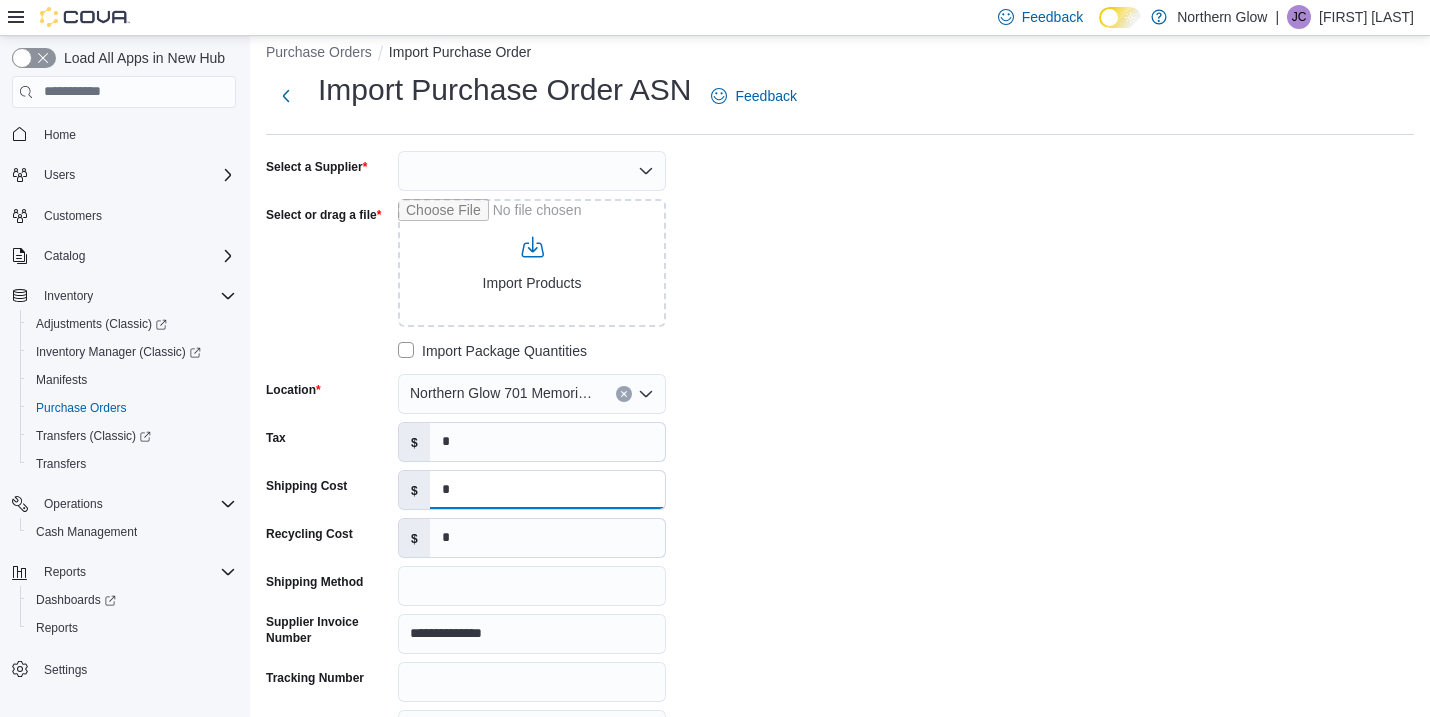 click on "*" at bounding box center (547, 490) 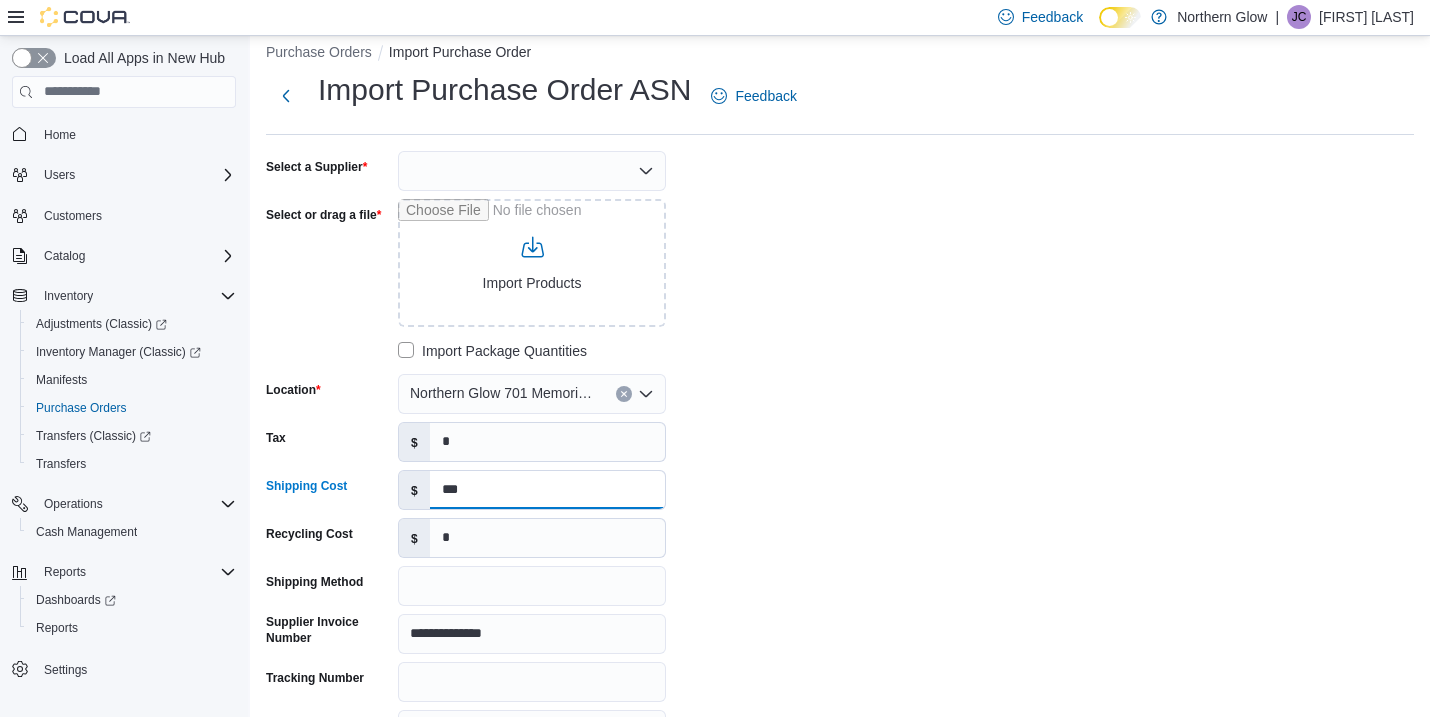 type on "***" 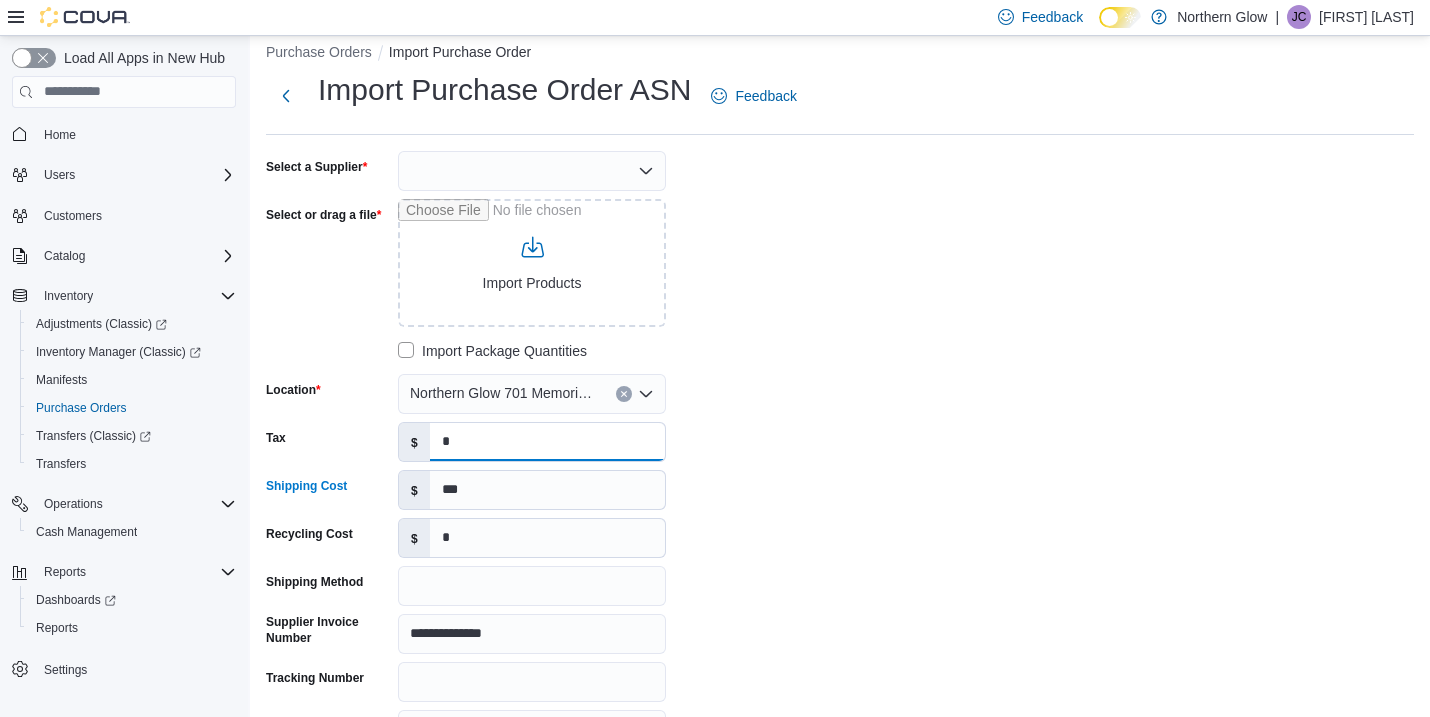 click on "*" at bounding box center (547, 442) 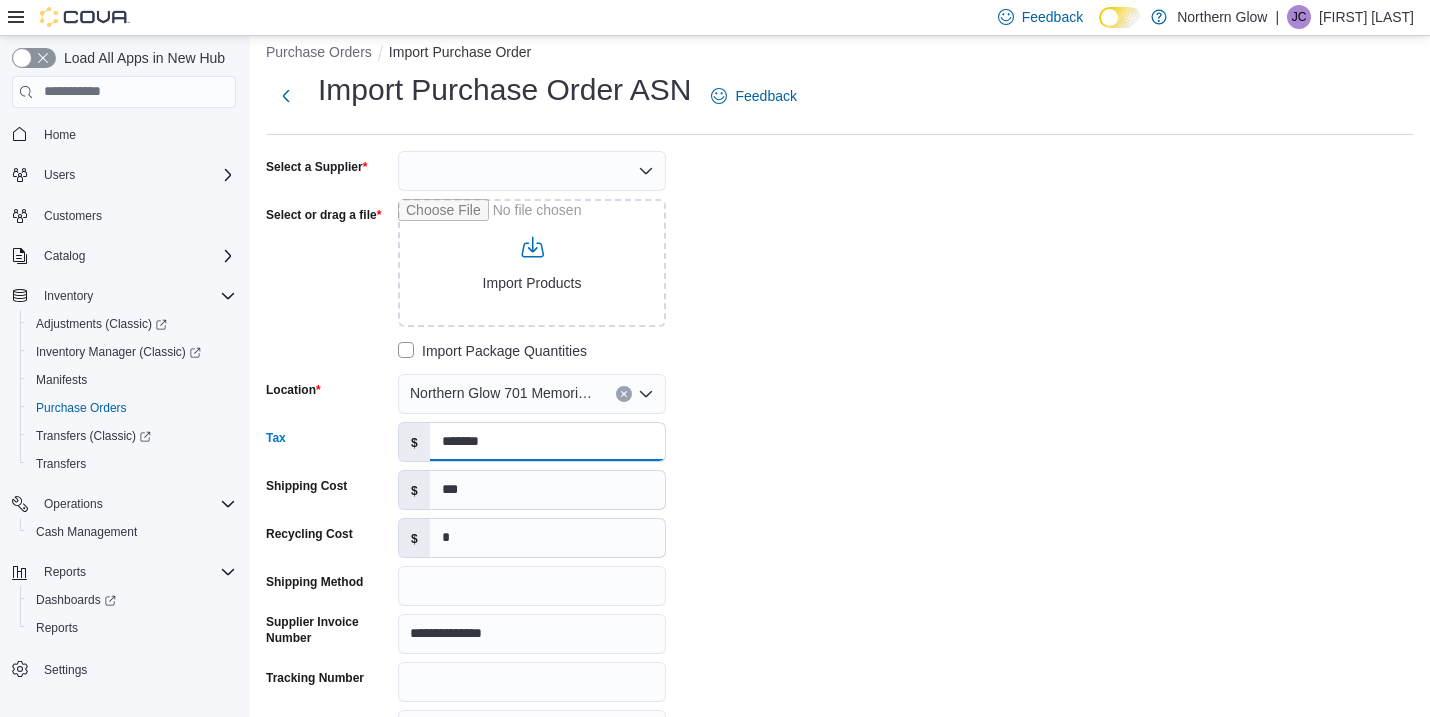 type on "*******" 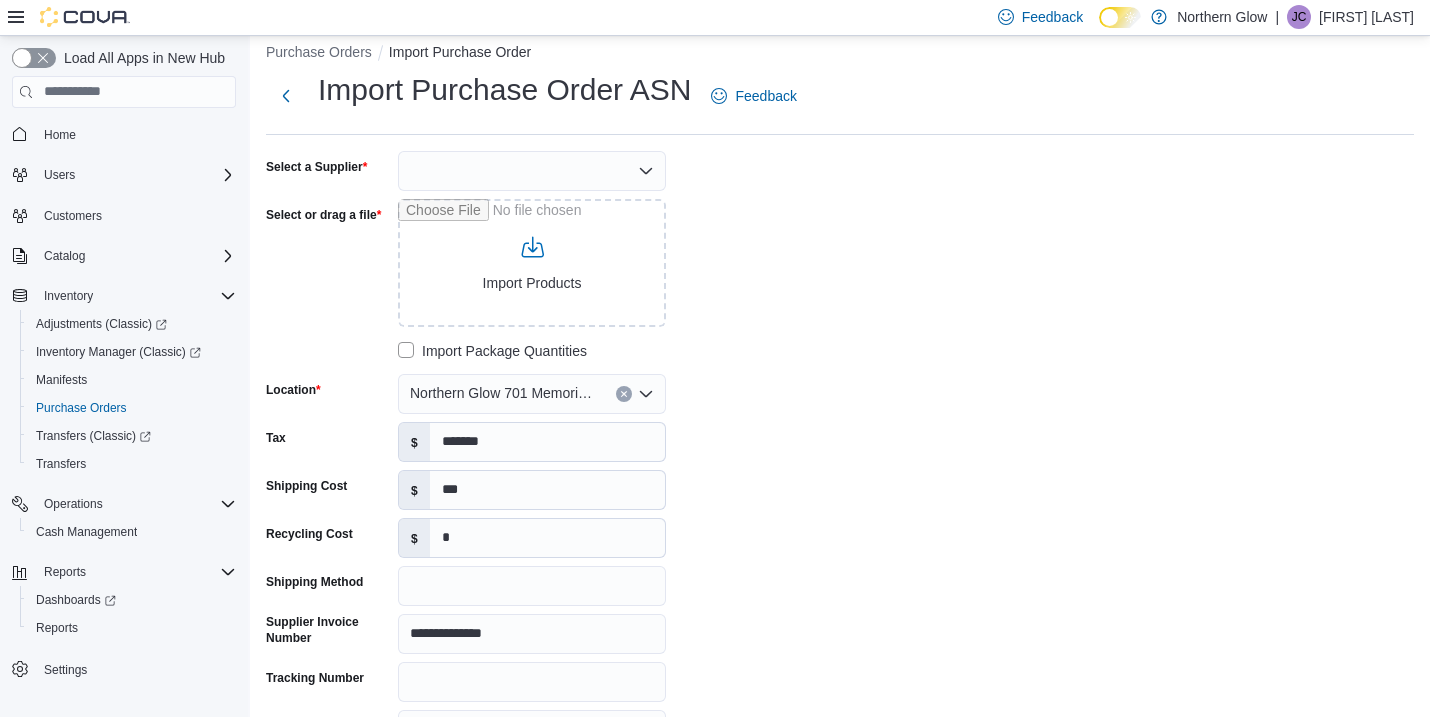 click on "**********" at bounding box center [840, 450] 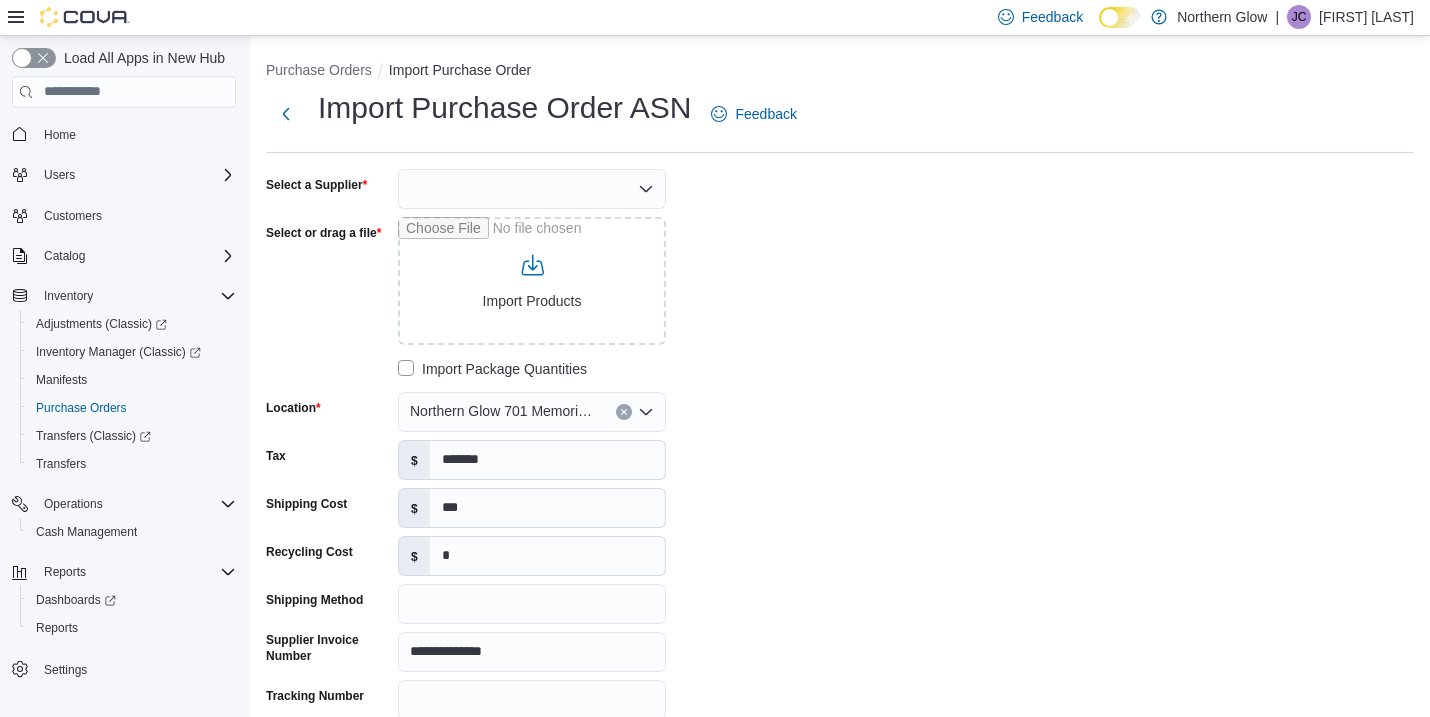 scroll, scrollTop: 0, scrollLeft: 0, axis: both 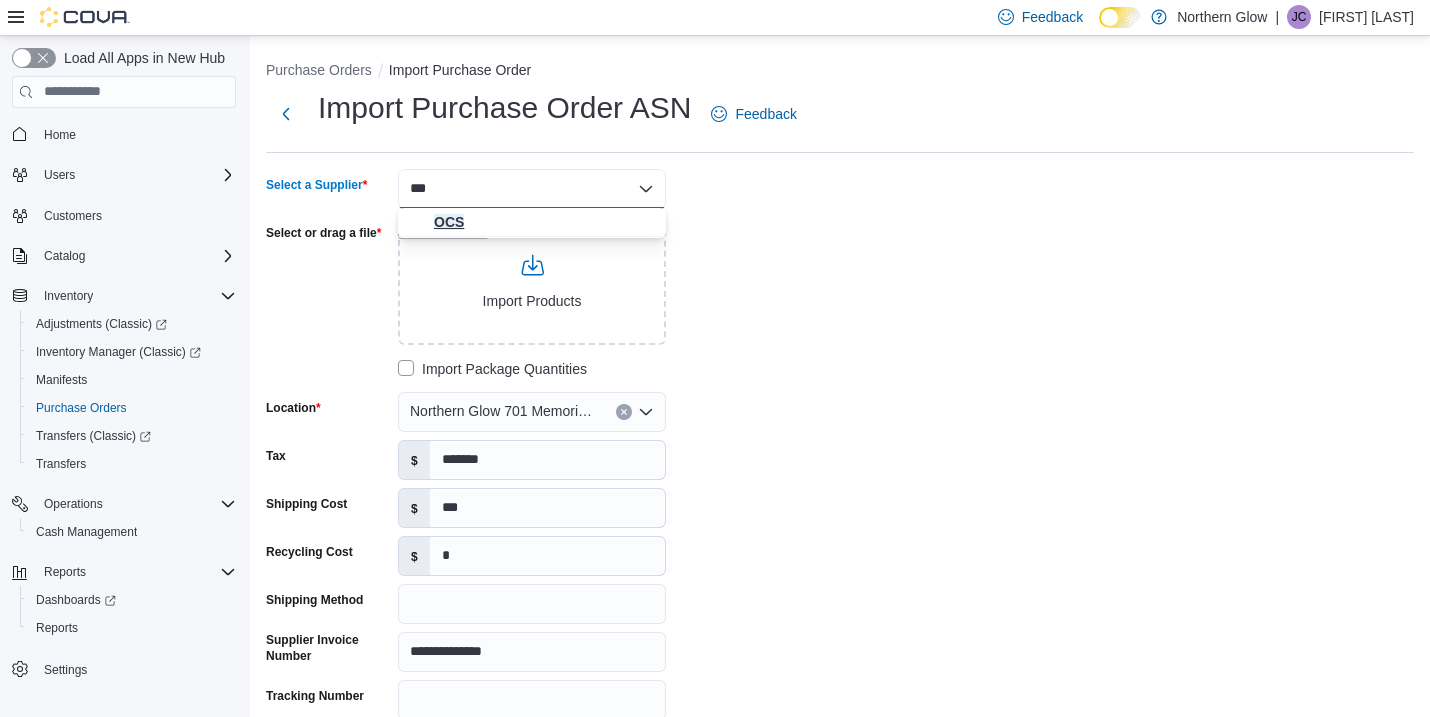 type on "***" 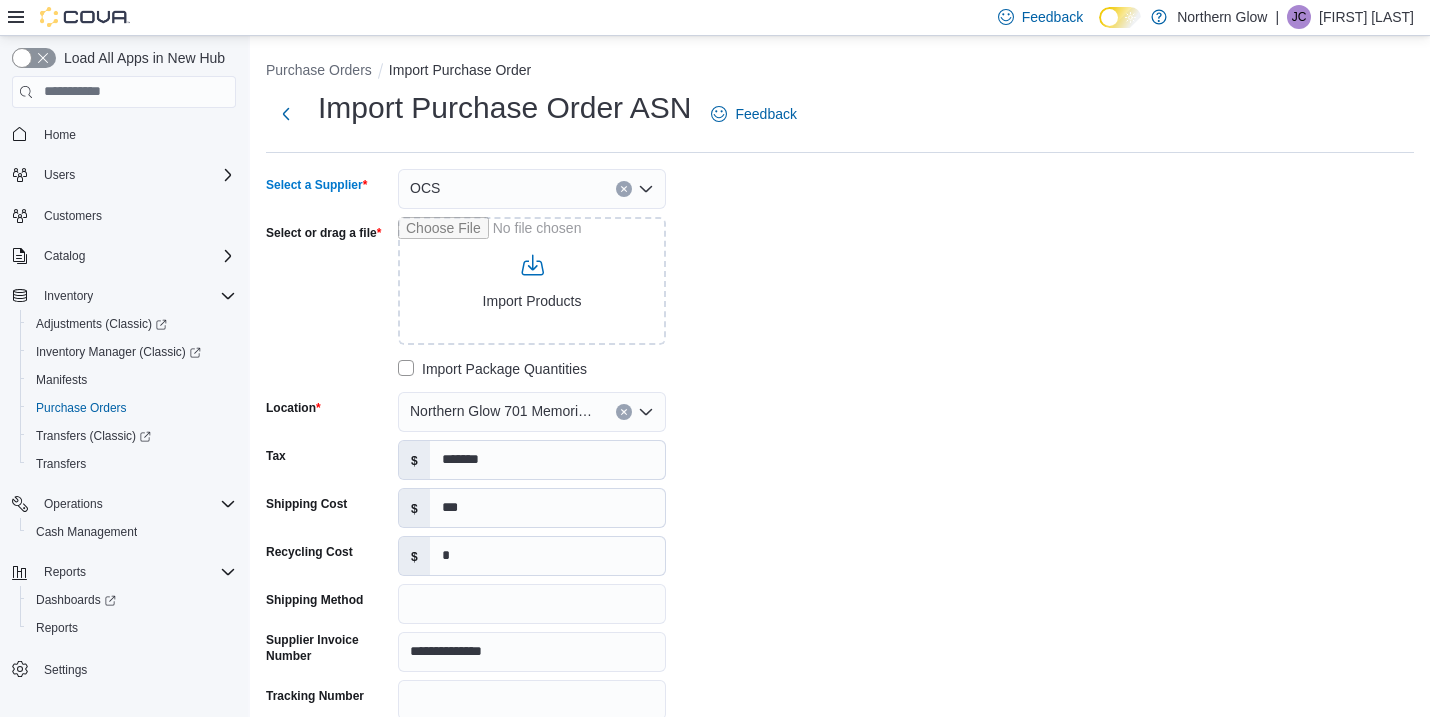 click on "**********" at bounding box center (840, 468) 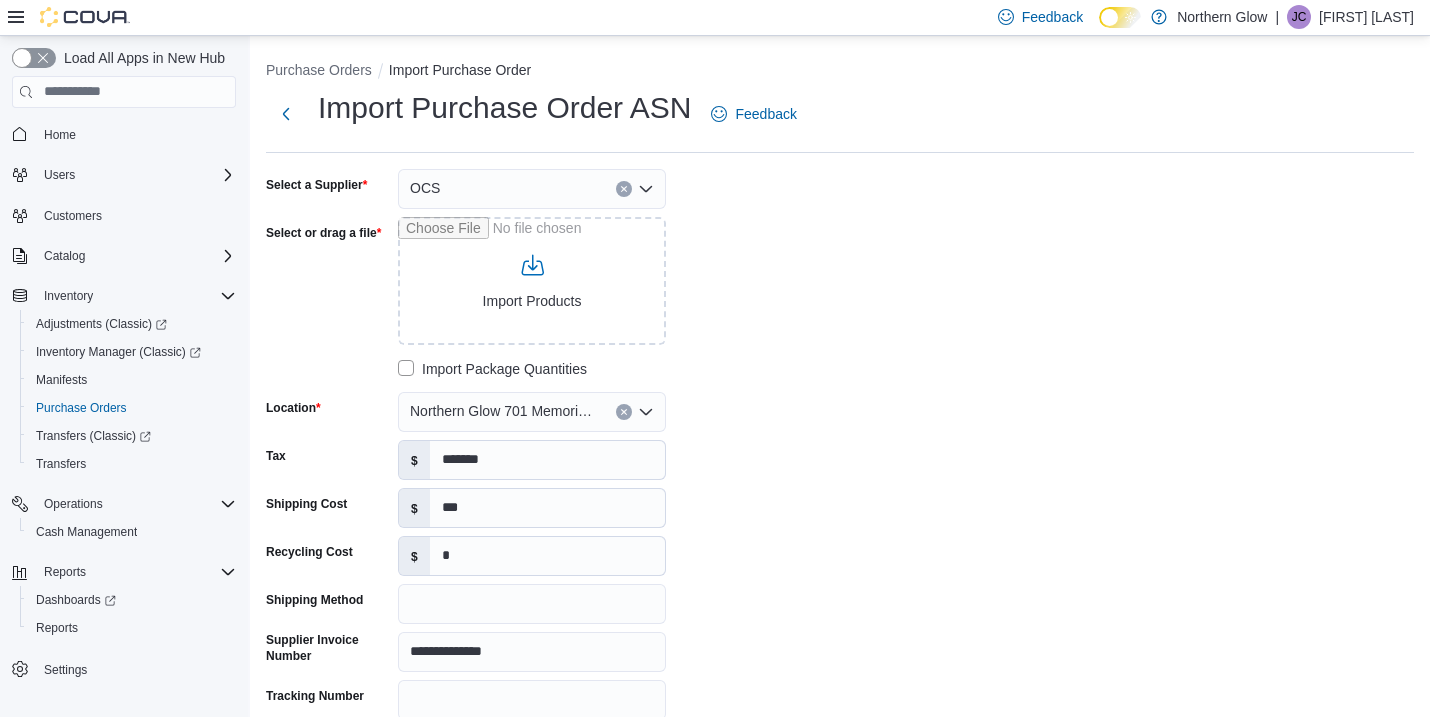 scroll, scrollTop: 0, scrollLeft: 0, axis: both 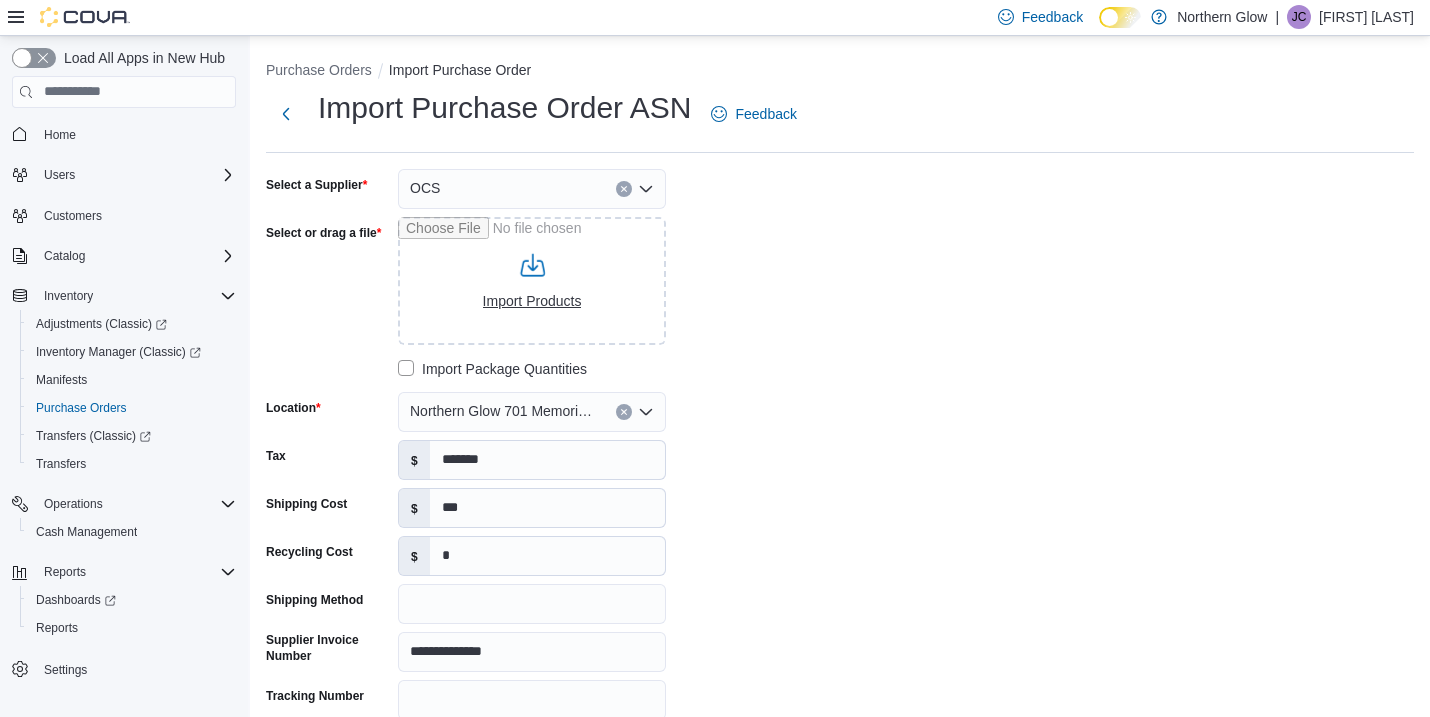 click on "Select or drag a file" at bounding box center [532, 281] 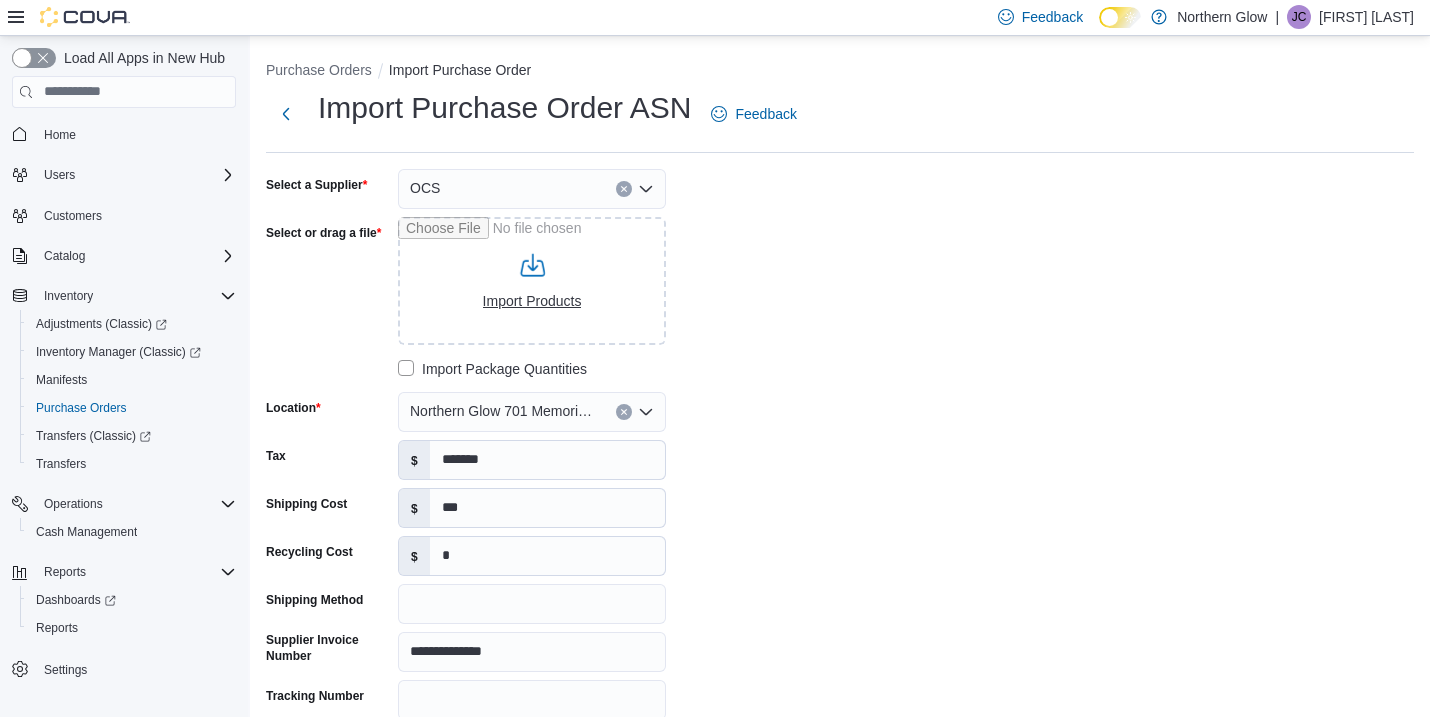 type on "**********" 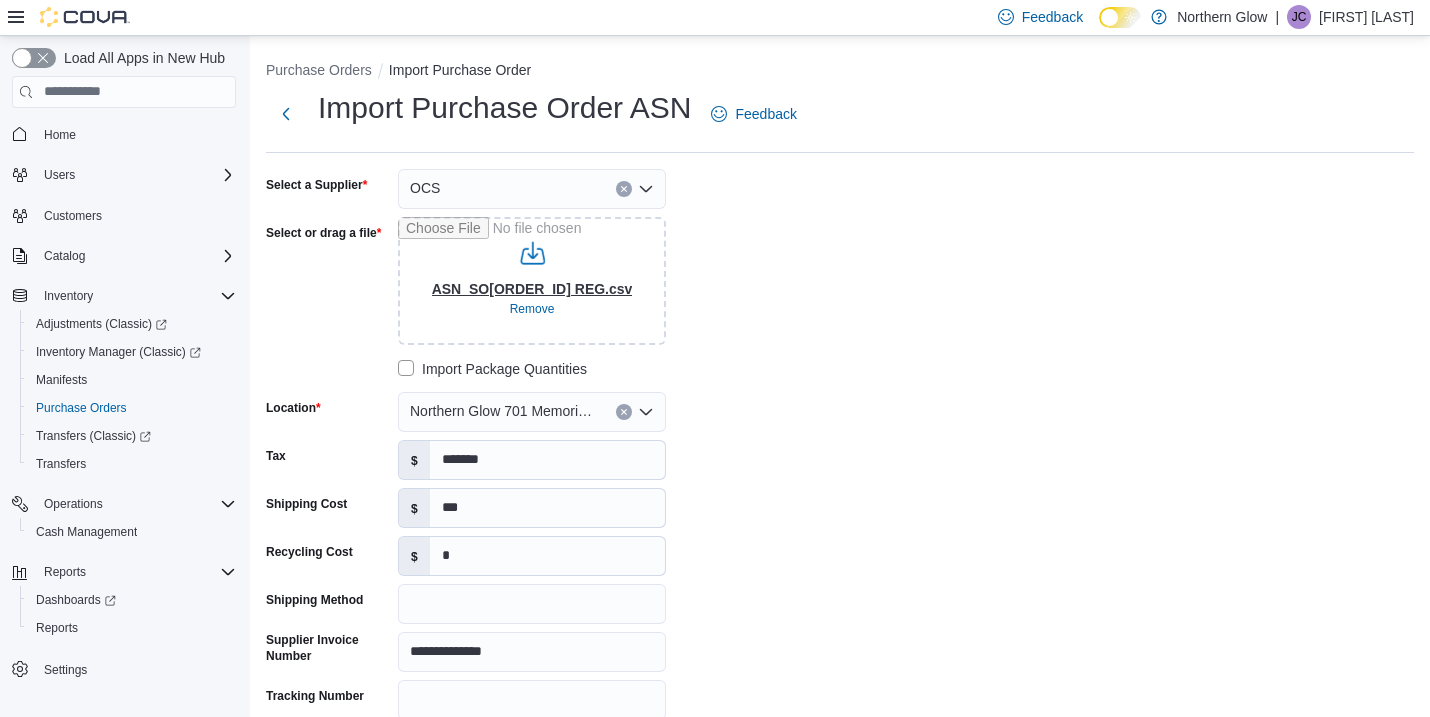 type on "**********" 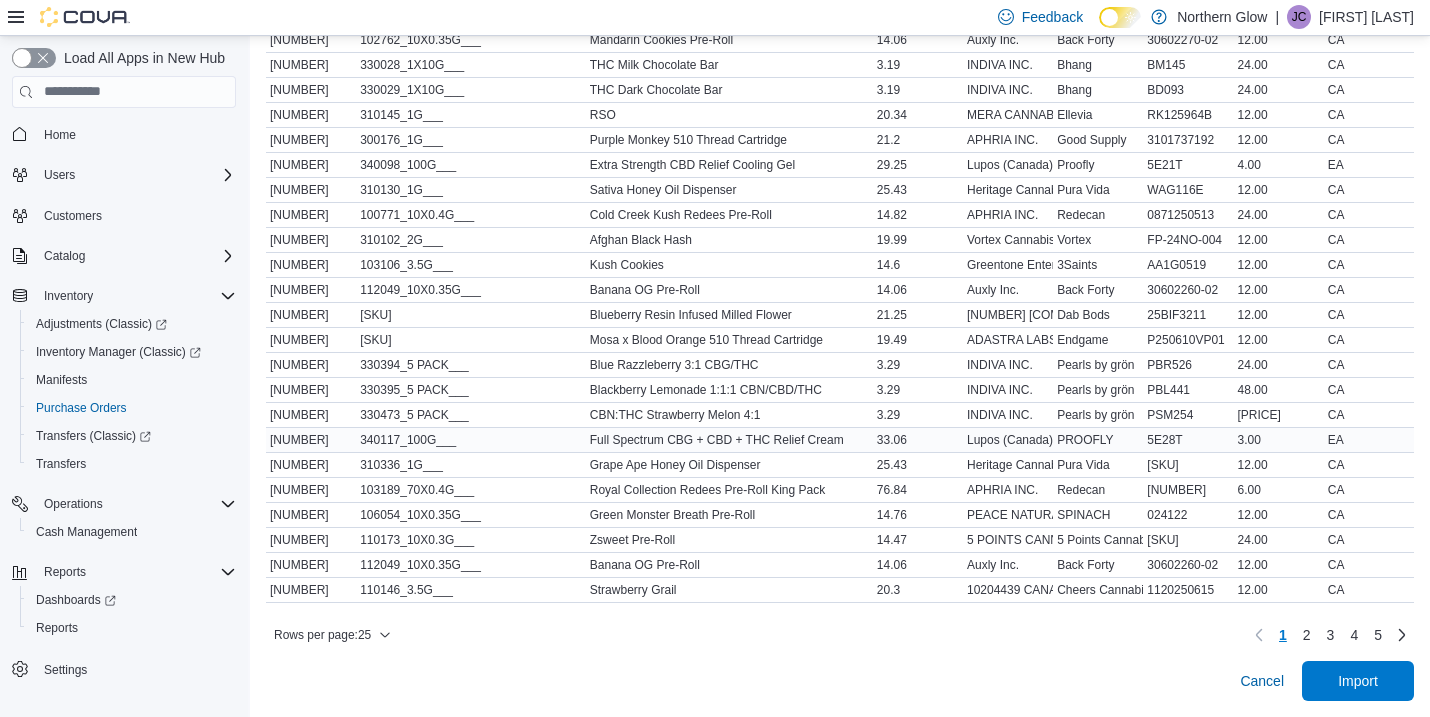scroll, scrollTop: 935, scrollLeft: 0, axis: vertical 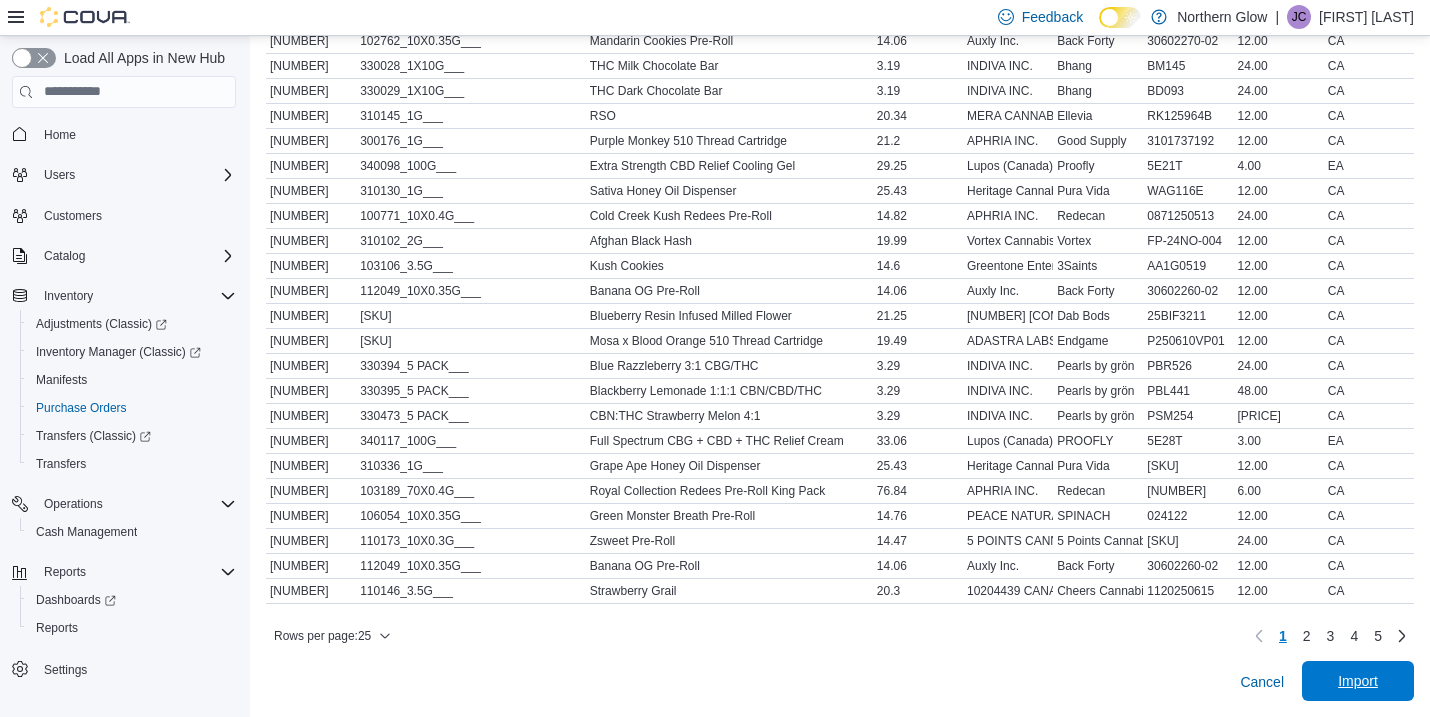 click on "Import" at bounding box center [1358, 681] 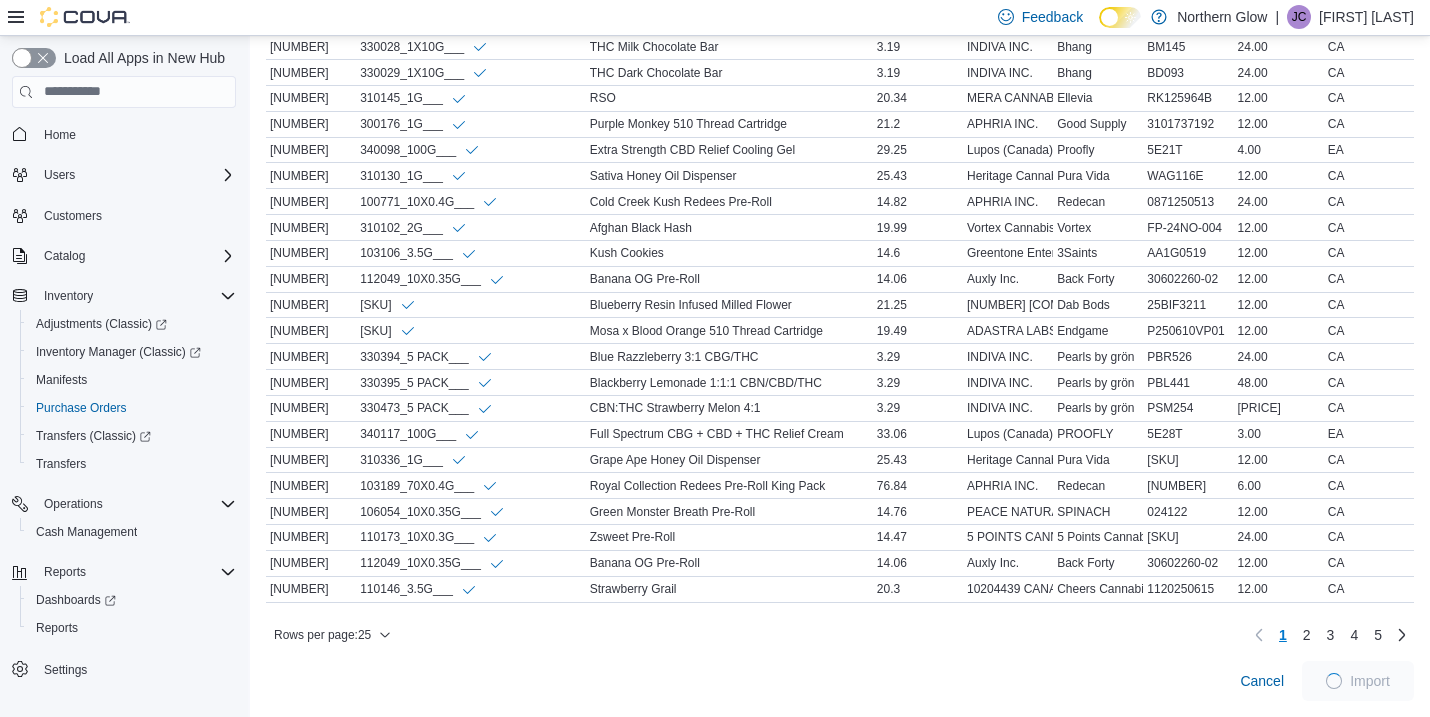scroll, scrollTop: 956, scrollLeft: 0, axis: vertical 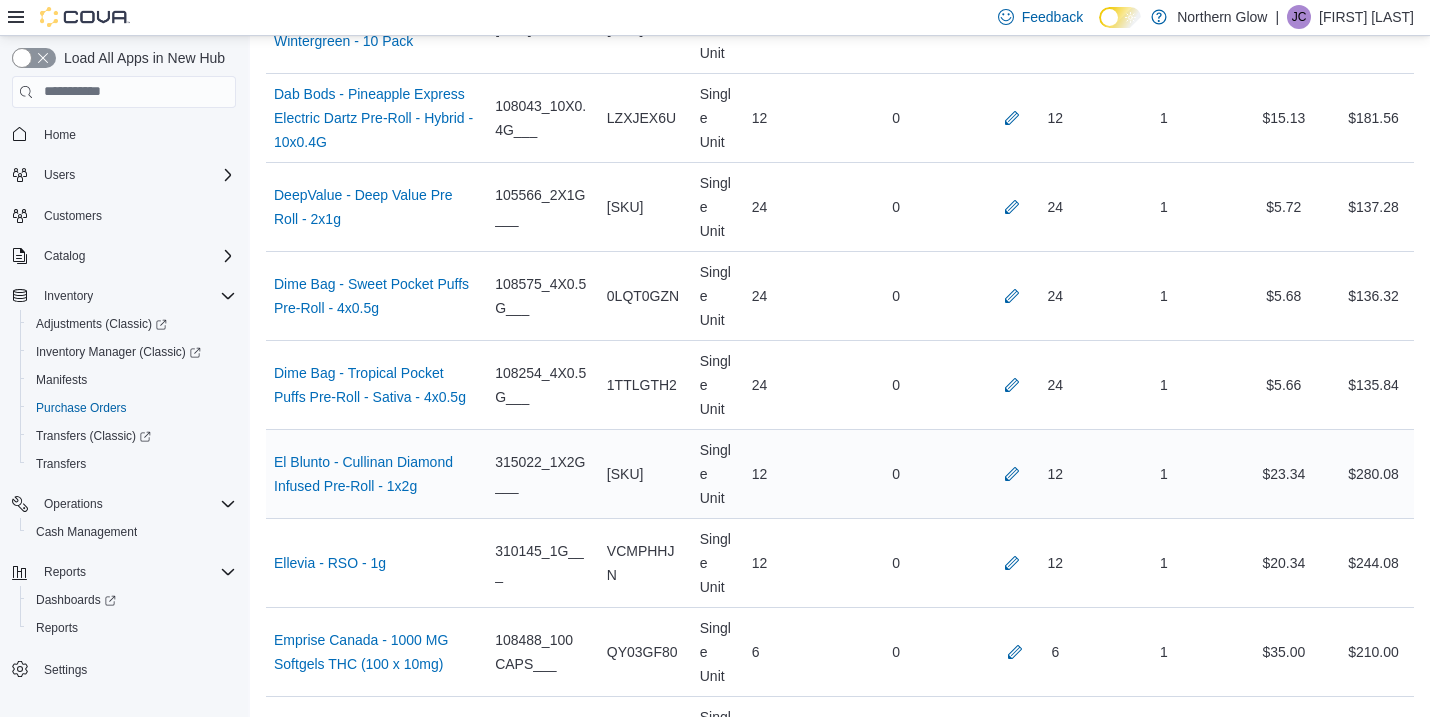 click on "Qty Ordered 12" at bounding box center (787, 473) 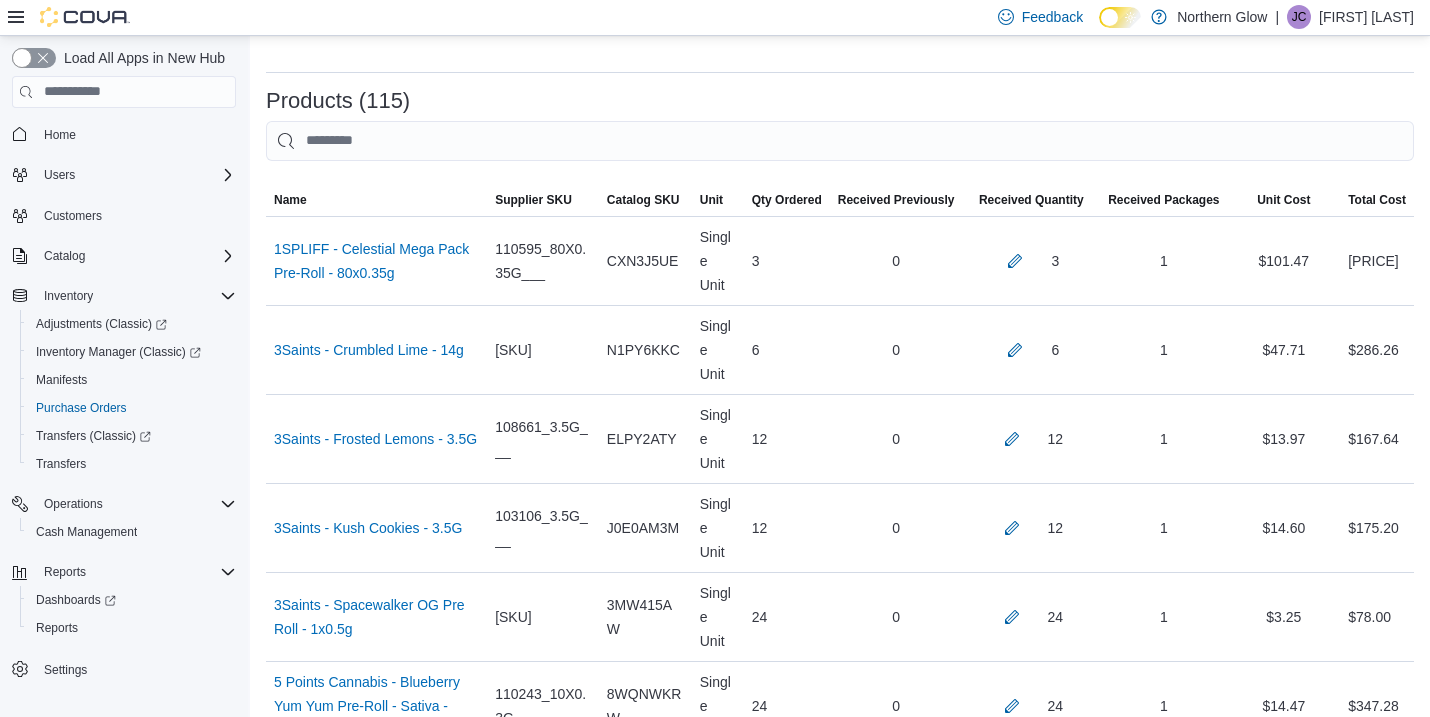 scroll, scrollTop: 412, scrollLeft: 0, axis: vertical 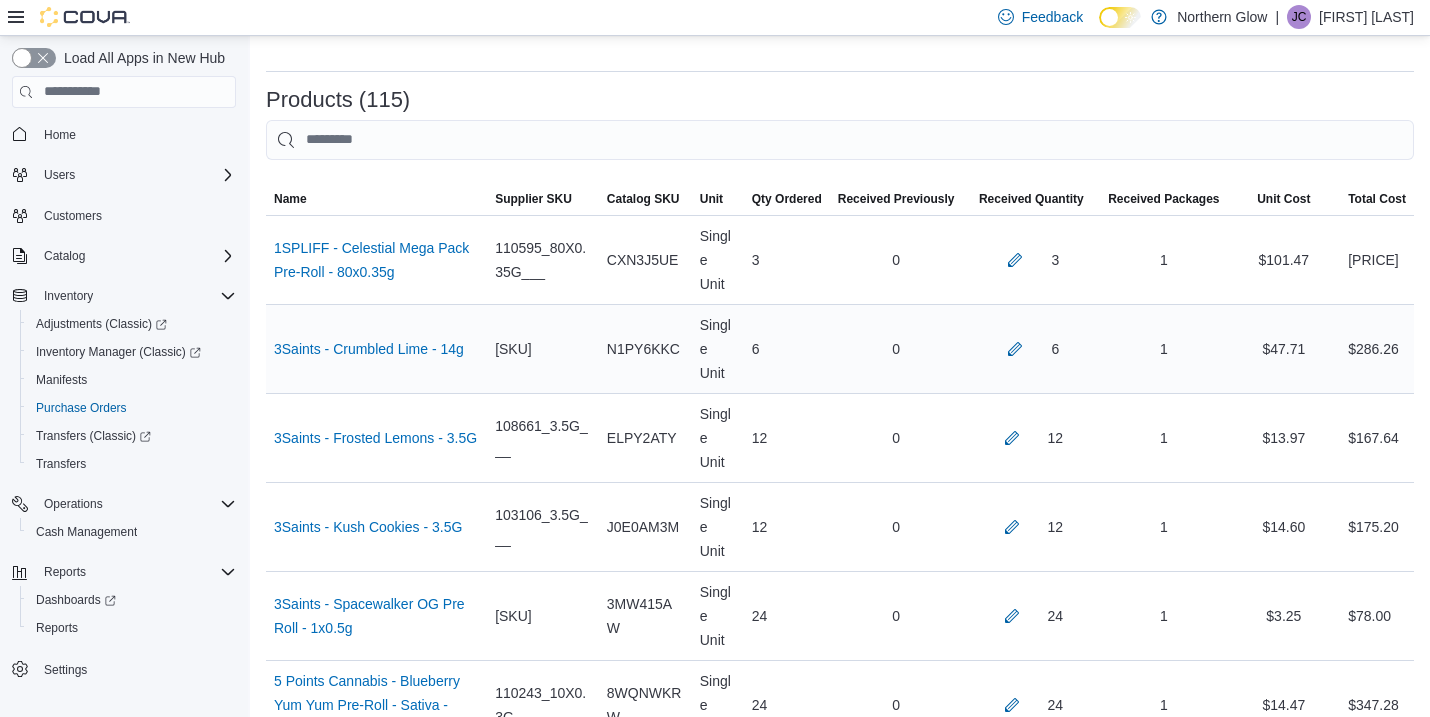 click on "Catalog SKU [SKU]" at bounding box center (645, 348) 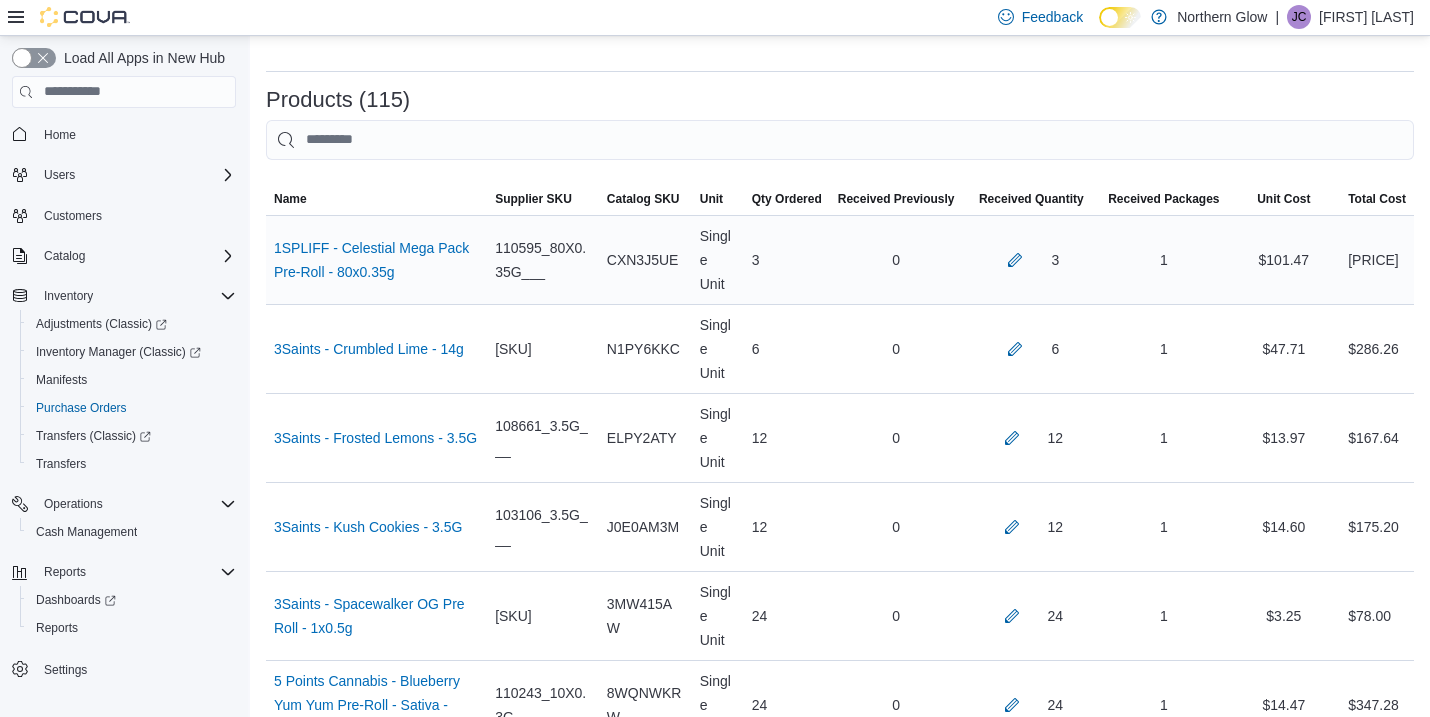 click on "[BRAND] - [PRODUCT NAME] ([QUANTITY]) (opens in a new tab or window)" at bounding box center [376, 260] 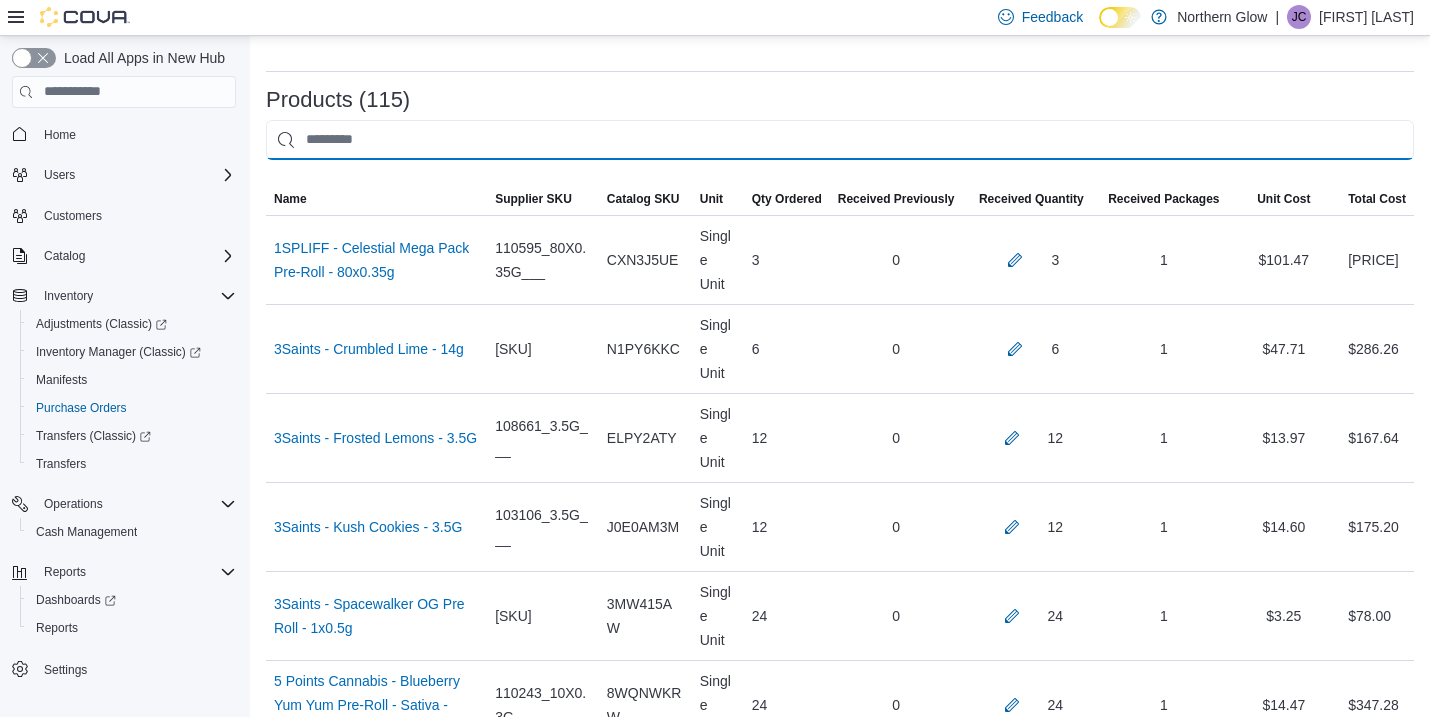 click at bounding box center [840, 140] 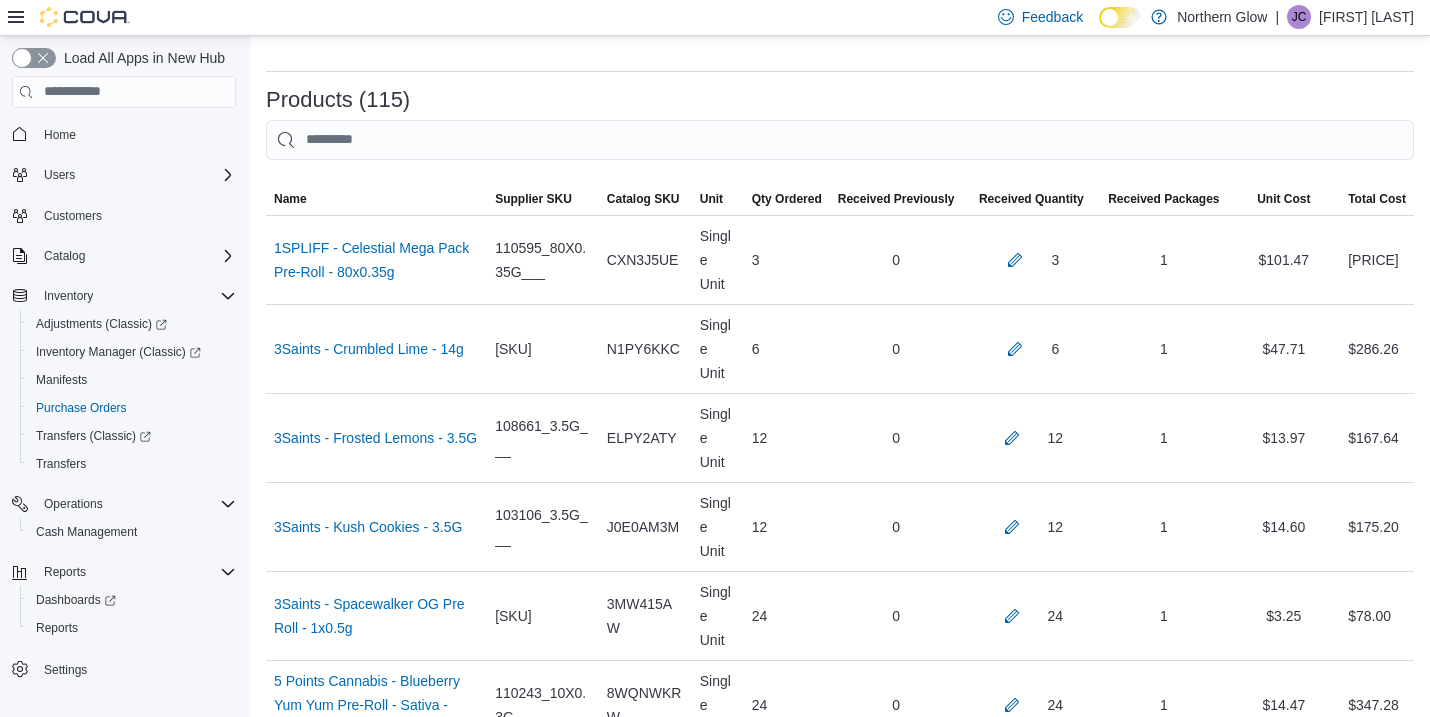 click on "Purchase Orders [ORDER ID] Receiving Order [ORDER ID] Feedback Supplier   Edit Supplier OCS Supplier Invoice # [ORDER_ID]			 Tax [PRICE] Shipping Cost [PRICE] Recycling Cost [CURRENCY_SYMBOL]0.00 Ship To [LOCATION] [STREET_ADDRESS] Products (115)   Sorting This table contains 115 rows. Name Supplier SKU Catalog SKU Unit Qty Ordered Received Previously Received Quantity Received Packages Unit Cost Total Cost Name [BRAND] - [PRODUCT NAME] ([QUANTITY]) (opens in a new tab or window) Supplier SKU [SKU] Catalog SKU [SKU] Unit Single Unit Qty Ordered 3 Received Previously 0 Received Quantity 3 Received Packages 1 Unit Cost [PRICE] Total Cost [PRICE] Name [BRAND] - [PRODUCT NAME] - [QUANTITY] (opens in a new tab or window) Supplier SKU [SKU] Catalog SKU [SKU] Unit Single Unit Qty Ordered 6 Received Previously 0 Received Quantity 6 Received Packages 1 Unit Cost [PRICE] Total Cost [PRICE] Name [BRAND] - [PRODUCT NAME] - [QUANTITY] (opens in a new tab or window) Supplier SKU [SKU] Catalog SKU Unit 0" at bounding box center (840, 5208) 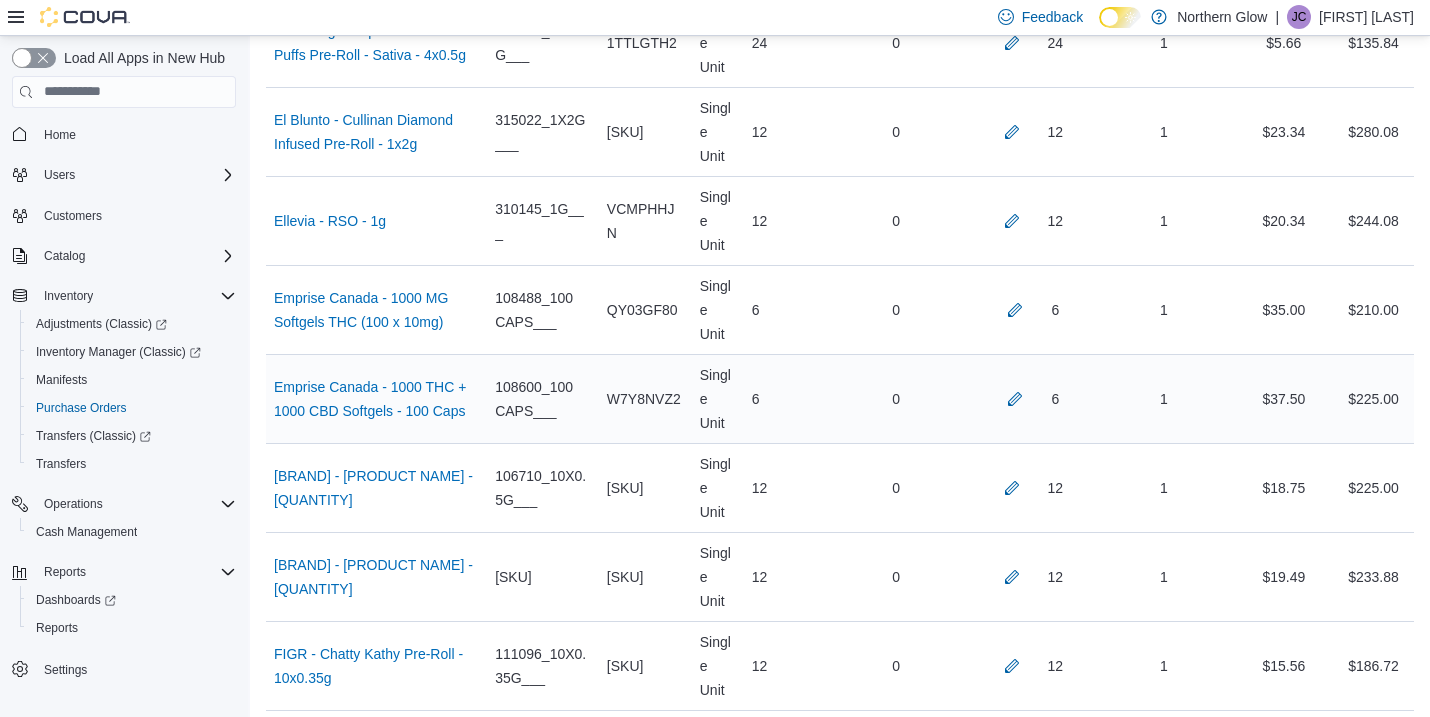 scroll, scrollTop: 3725, scrollLeft: 0, axis: vertical 